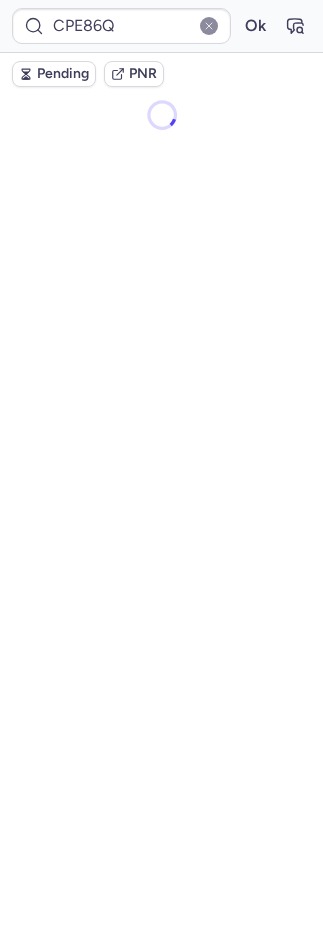 scroll, scrollTop: 0, scrollLeft: 0, axis: both 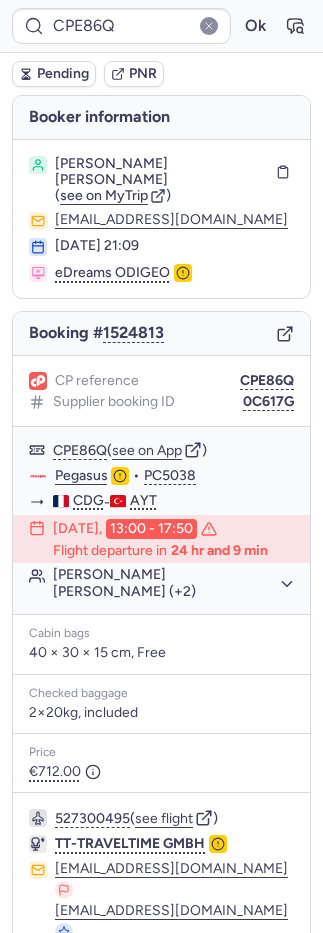 type on "CPKE2R" 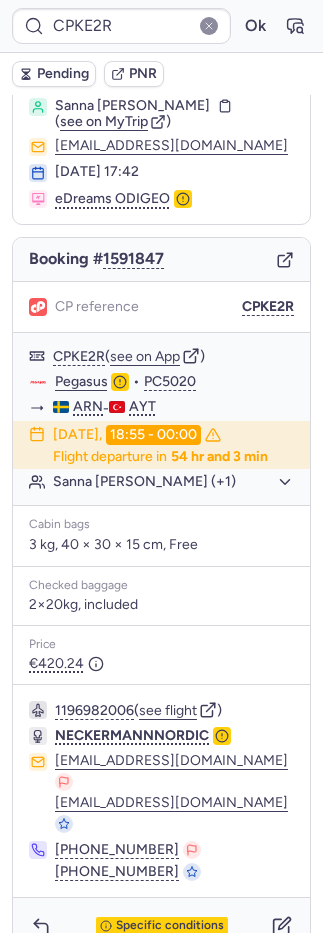 scroll, scrollTop: 102, scrollLeft: 0, axis: vertical 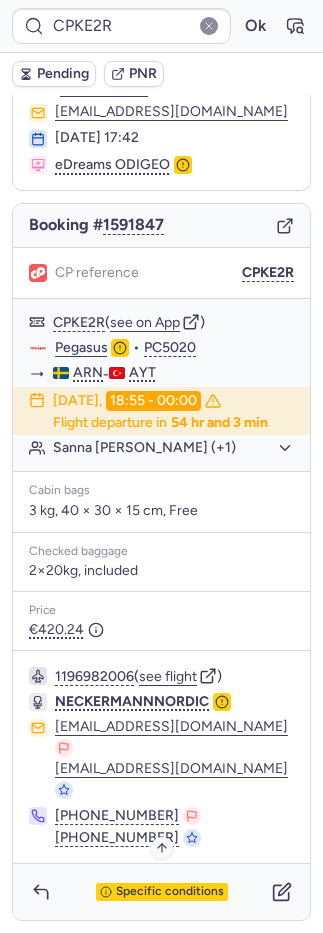 click on "Specific conditions" at bounding box center (170, 892) 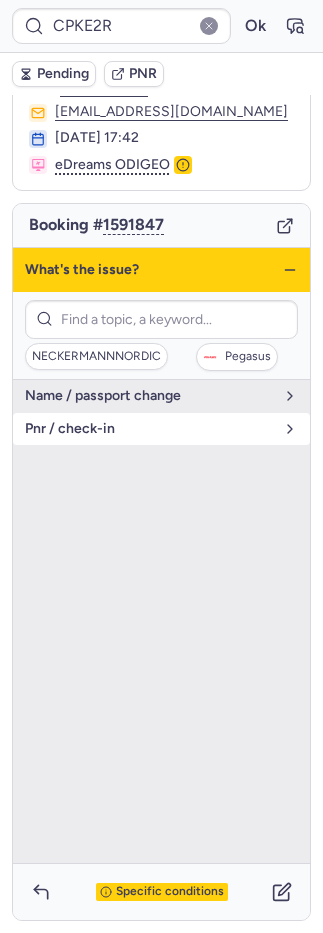 click on "pnr / check-in" at bounding box center (161, 429) 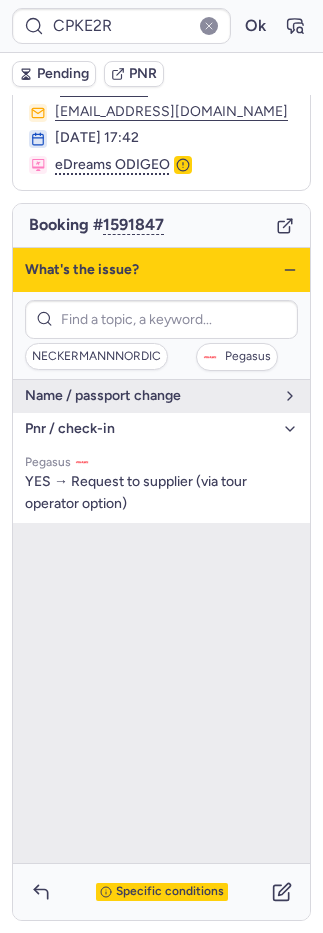 click on "pnr / check-in" at bounding box center (161, 429) 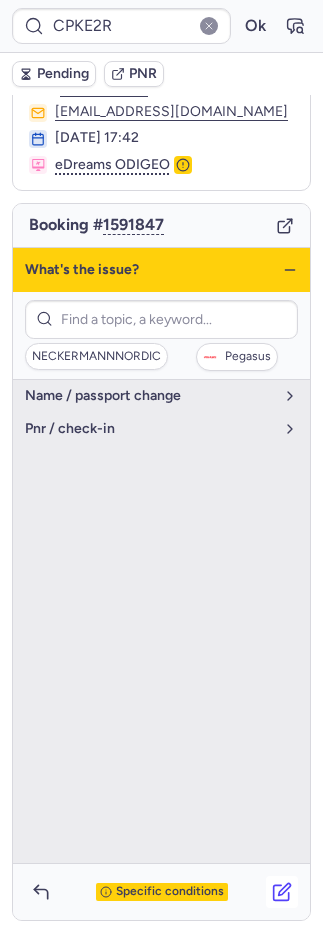 click 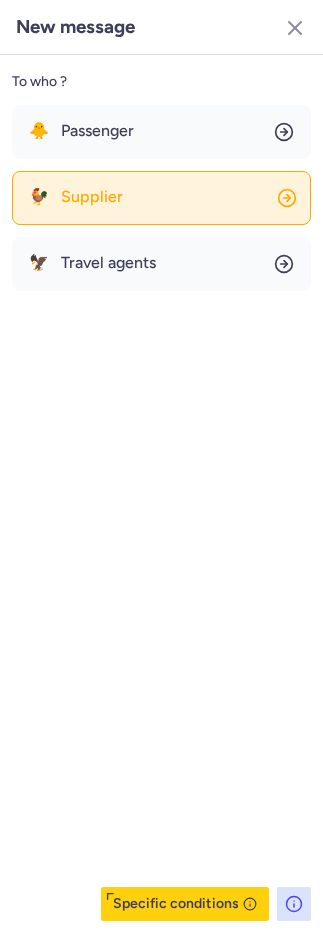 click on "🐓 Supplier" 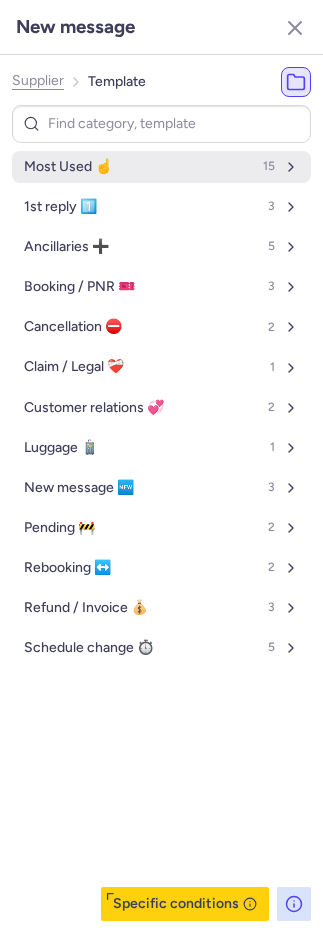 click on "Most Used ☝️ 15" at bounding box center [161, 167] 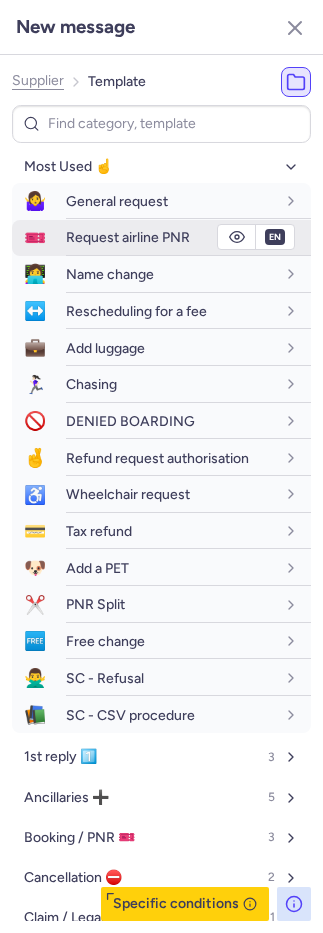 click on "Request airline PNR" at bounding box center [128, 237] 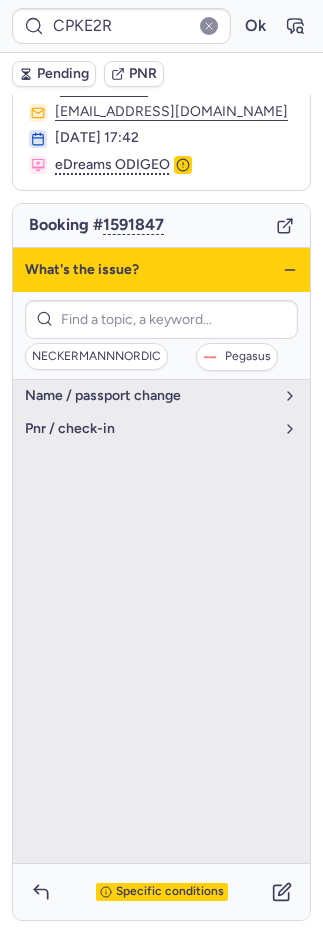 click 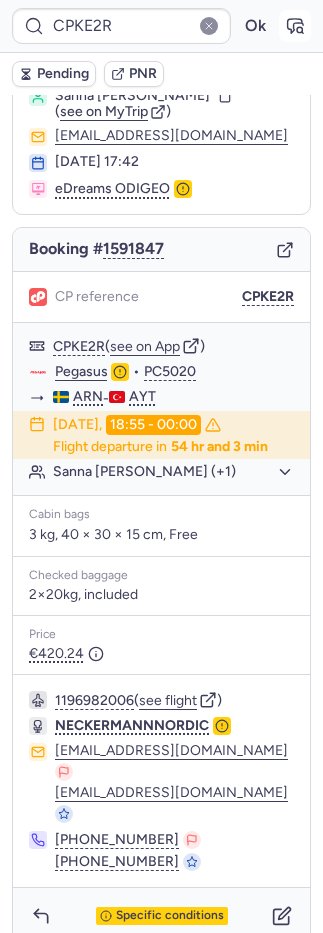 scroll, scrollTop: 0, scrollLeft: 0, axis: both 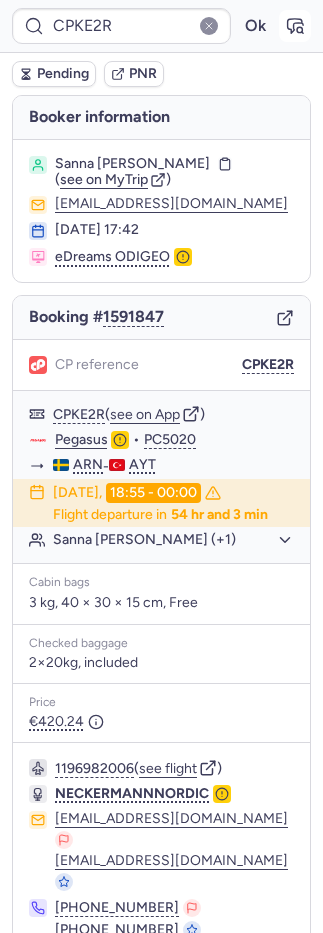 click 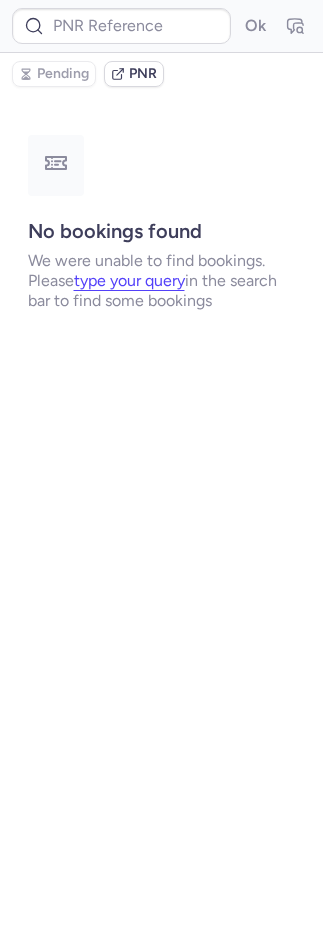 type on "CPE8TZ" 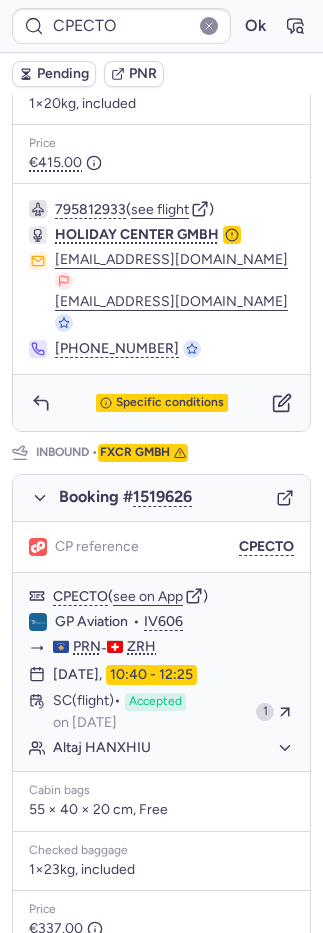 scroll, scrollTop: 735, scrollLeft: 0, axis: vertical 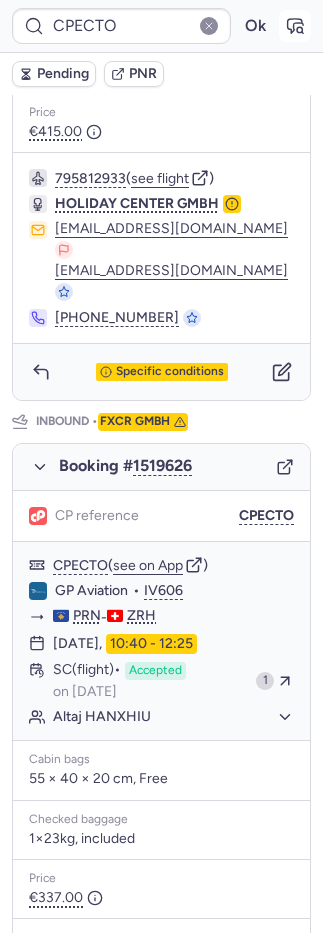 click 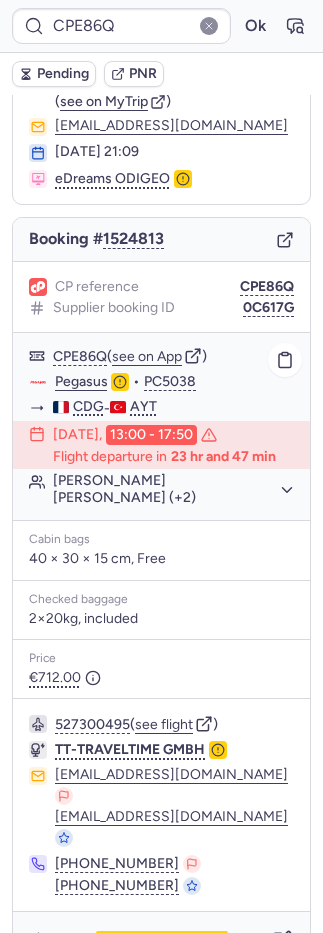 scroll, scrollTop: 116, scrollLeft: 0, axis: vertical 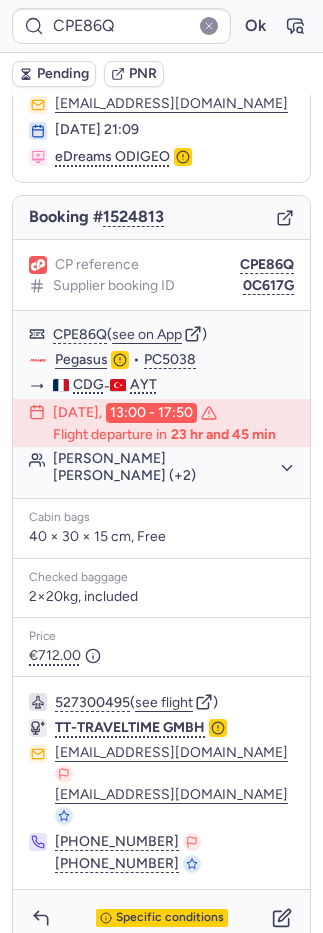 type on "CPWRTL" 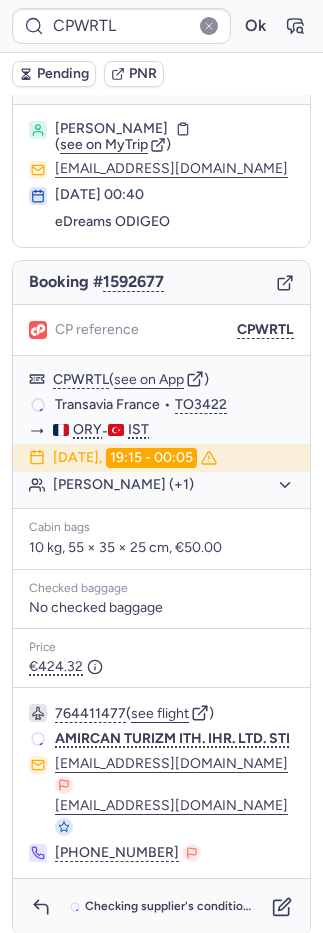 scroll, scrollTop: 22, scrollLeft: 0, axis: vertical 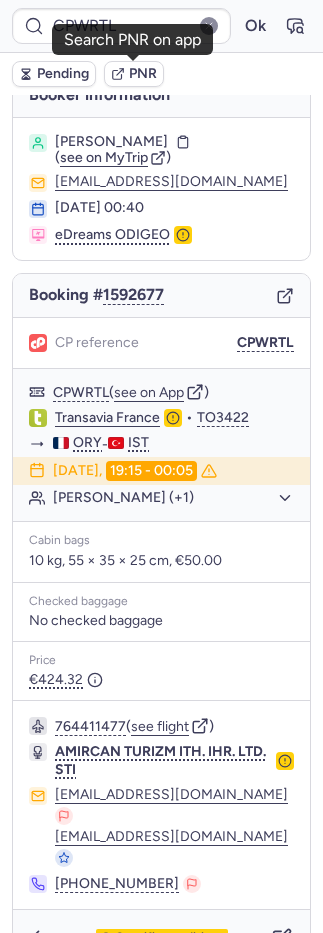 click on "PNR" at bounding box center (143, 74) 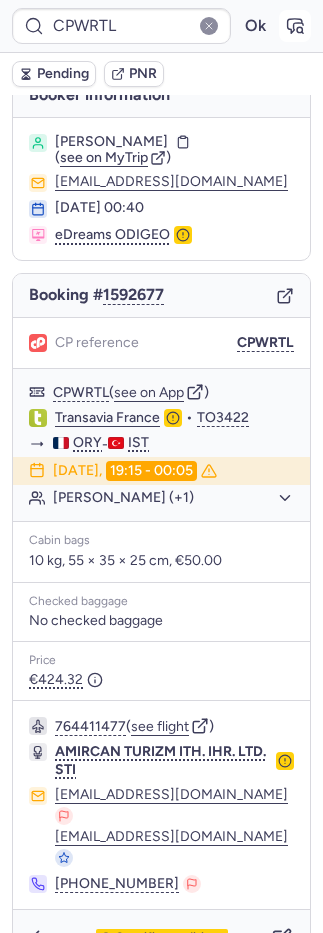 click 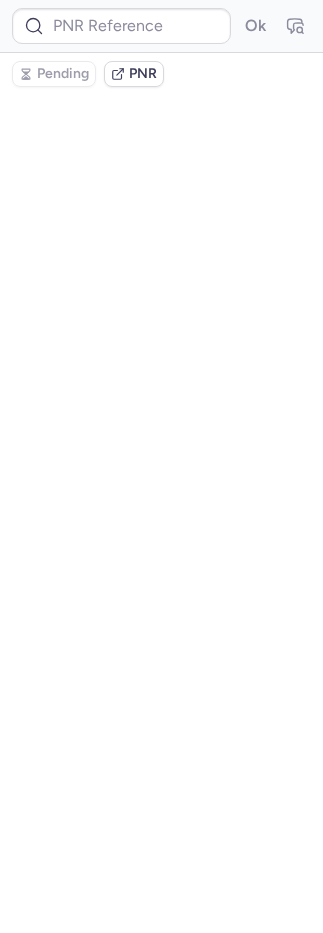 scroll, scrollTop: 0, scrollLeft: 0, axis: both 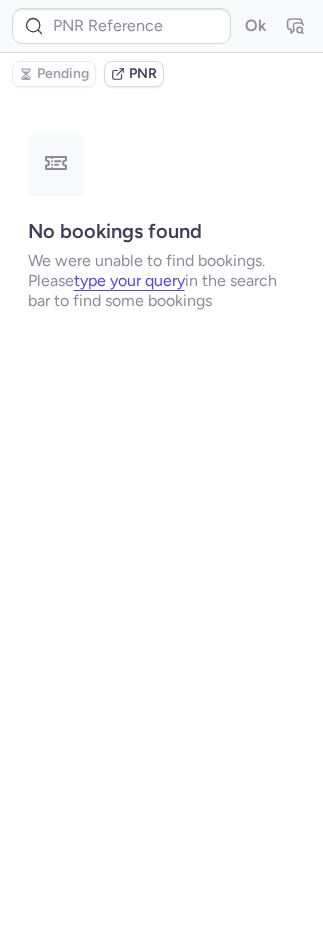 type on "CPWRTL" 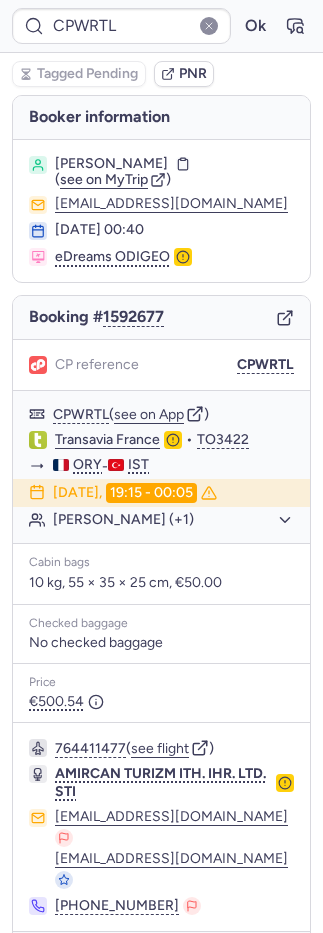 scroll, scrollTop: 22, scrollLeft: 0, axis: vertical 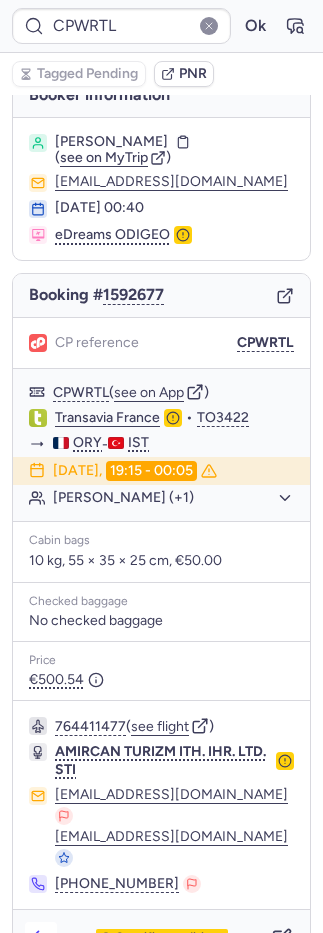 click 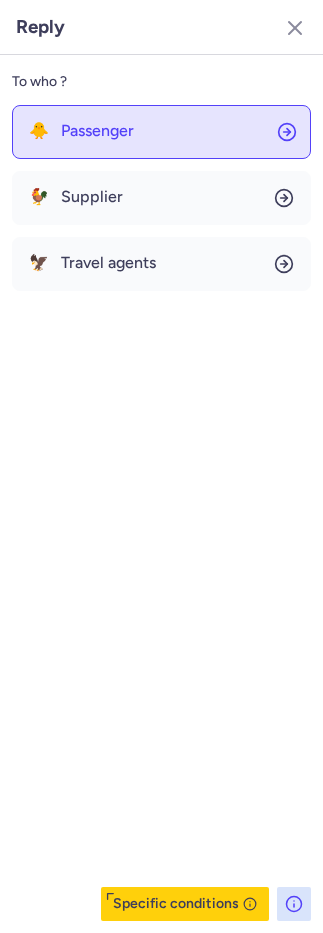 click on "🐥 Passenger" 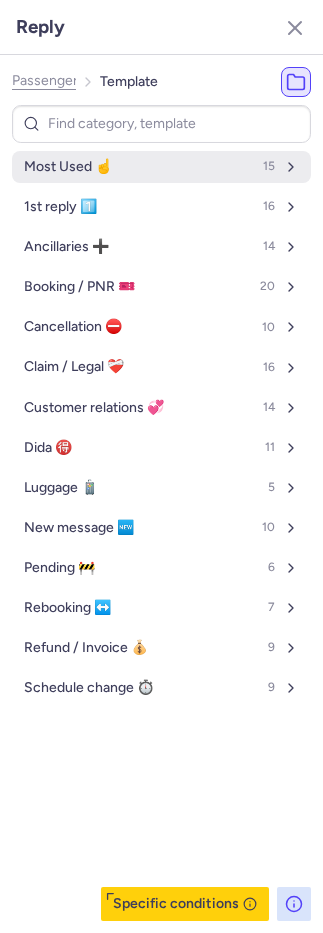 click on "Most Used ☝️" at bounding box center (68, 167) 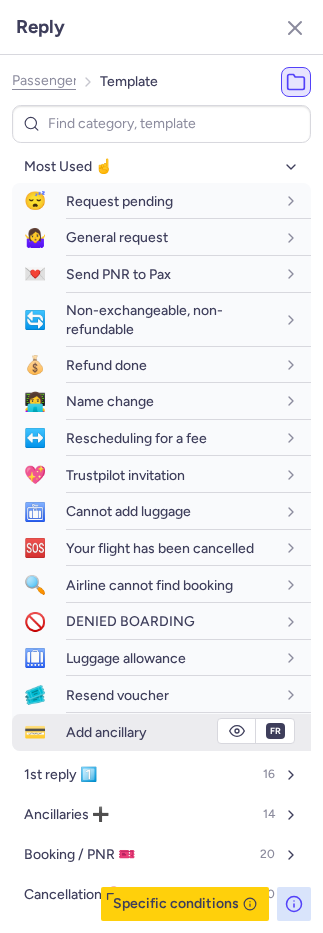 click on "Add ancillary" at bounding box center [106, 732] 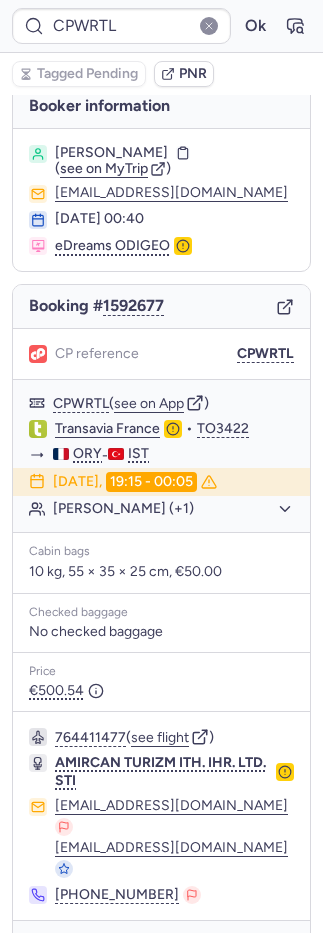scroll, scrollTop: 0, scrollLeft: 0, axis: both 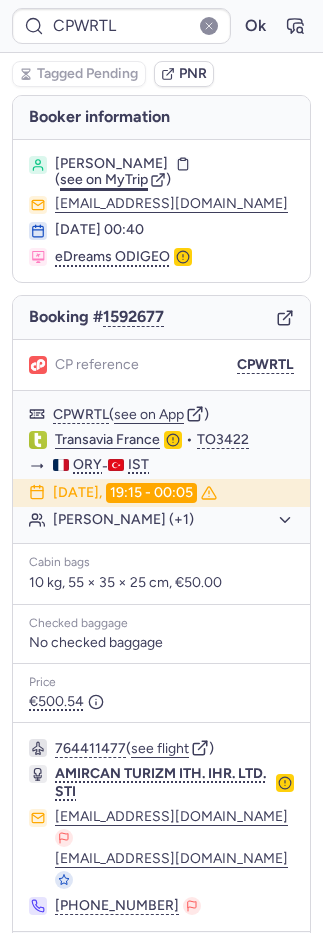 click on "see on MyTrip" at bounding box center (104, 179) 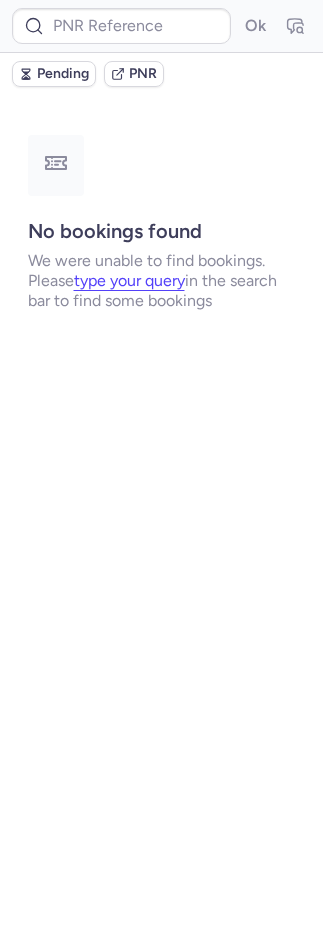 type on "CPOCTK" 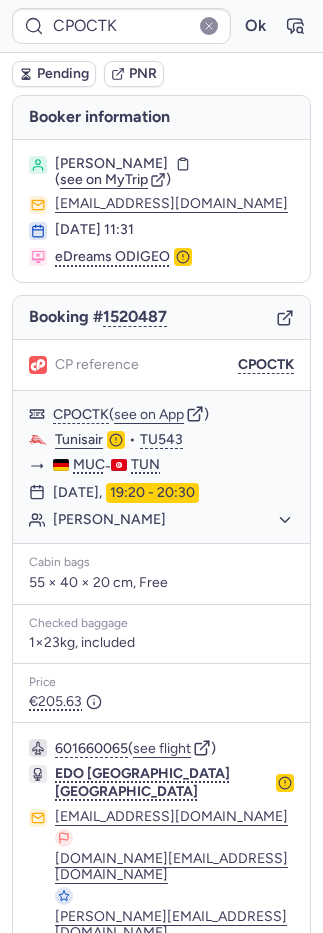 scroll, scrollTop: 24, scrollLeft: 0, axis: vertical 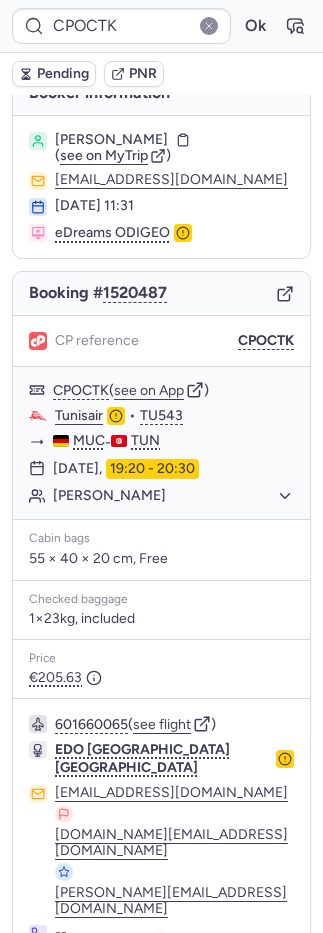 click on "Specific conditions" at bounding box center [170, 988] 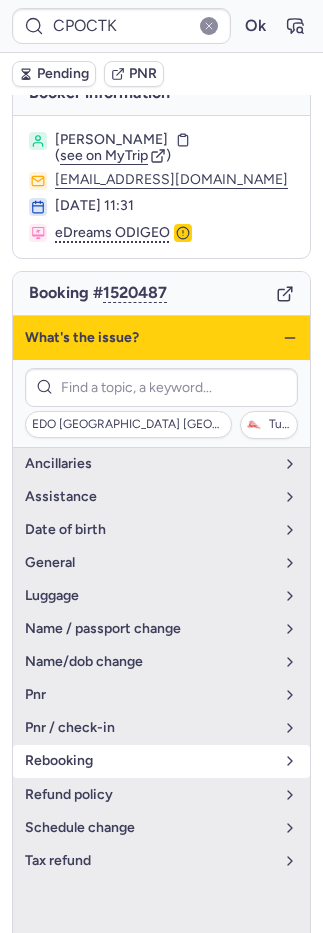 click on "rebooking" at bounding box center [149, 761] 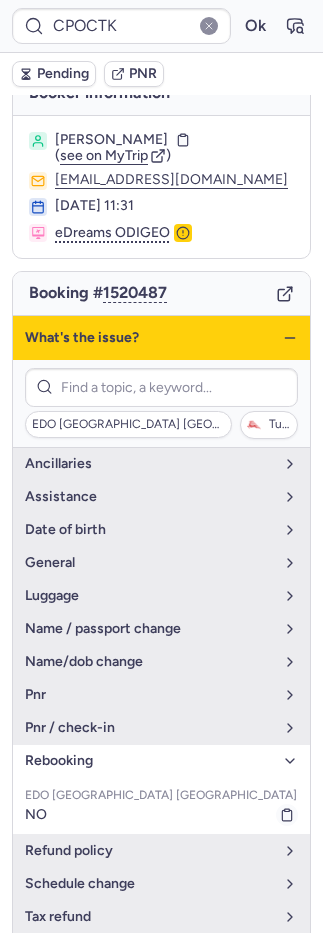 scroll, scrollTop: 31, scrollLeft: 0, axis: vertical 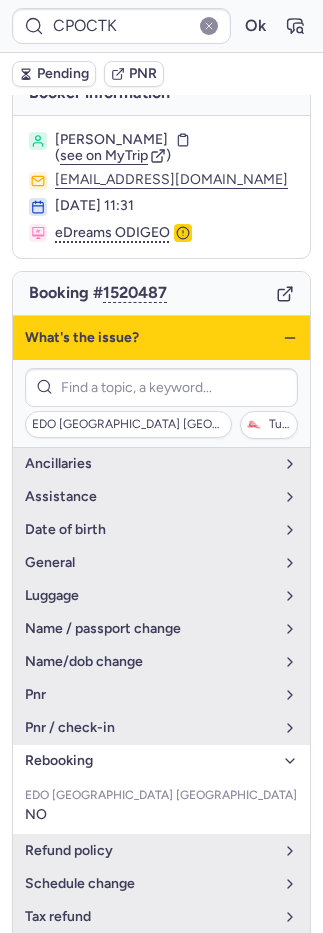 click at bounding box center [41, 988] 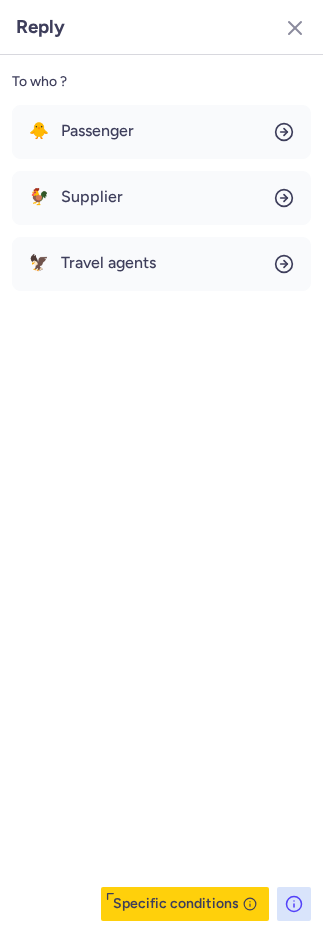drag, startPoint x: 102, startPoint y: 132, endPoint x: 101, endPoint y: 158, distance: 26.019224 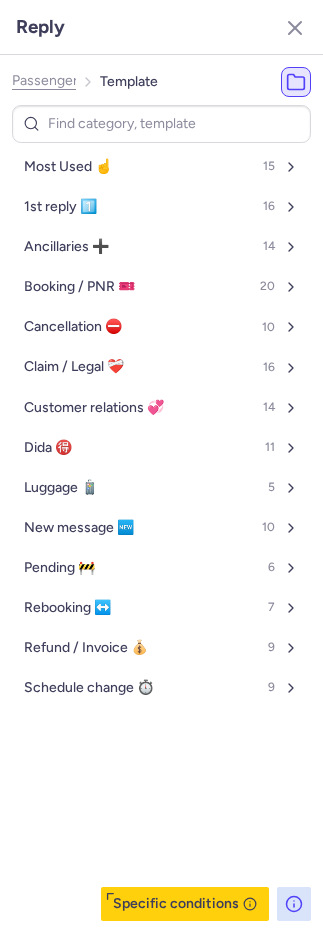 click on "Most Used ☝️" at bounding box center (68, 167) 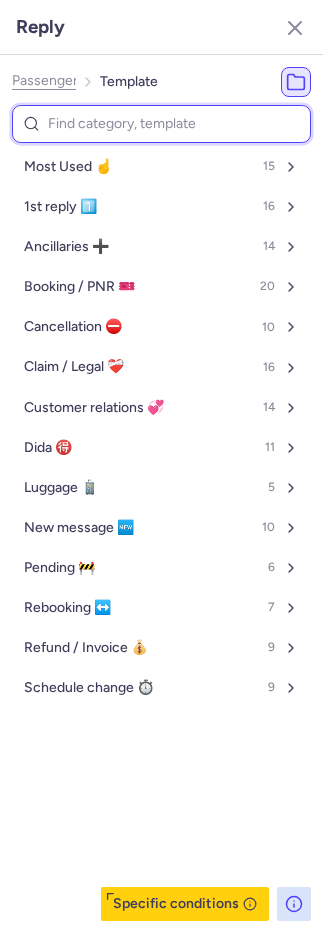 select on "en" 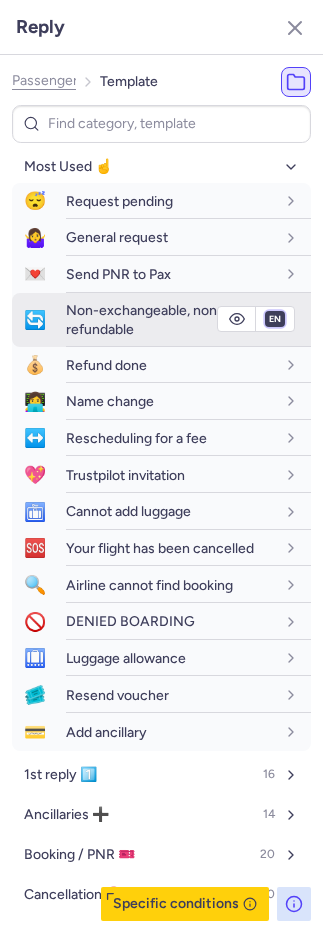 click on "fr en de nl pt es it ru" at bounding box center (275, 319) 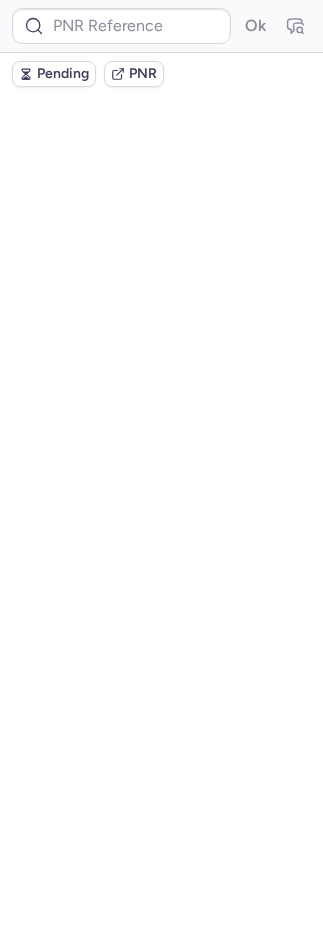 scroll, scrollTop: 0, scrollLeft: 0, axis: both 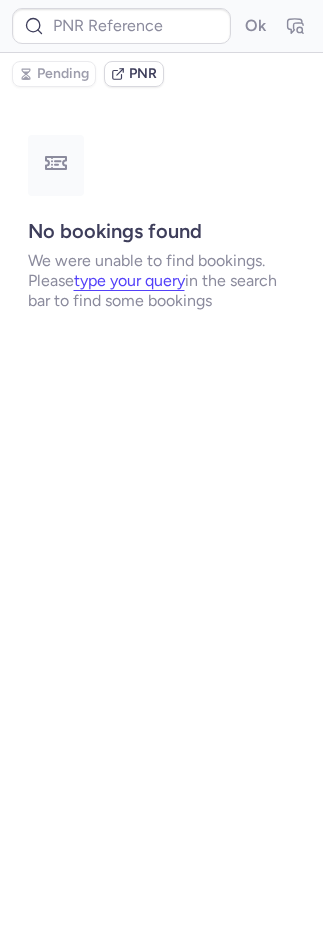 type on "CPZMIZ" 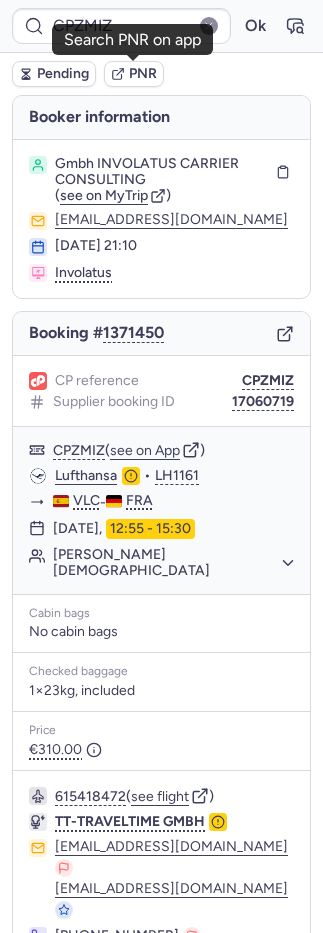 click on "PNR" at bounding box center [143, 74] 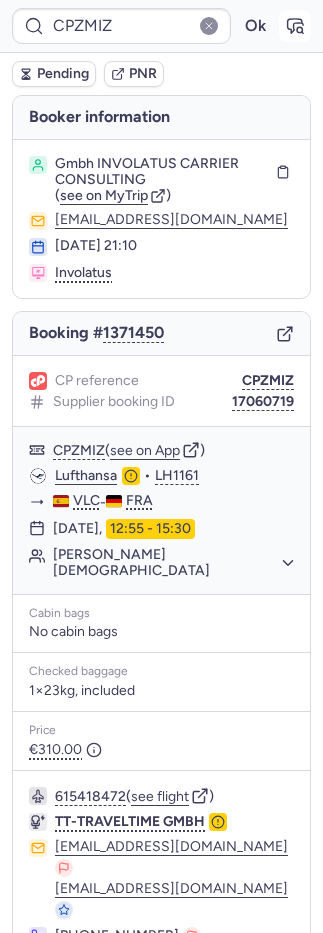 click 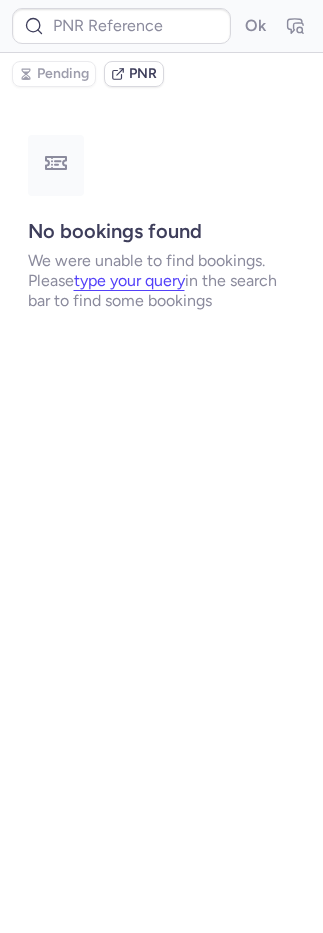 type on "CPZMIZ" 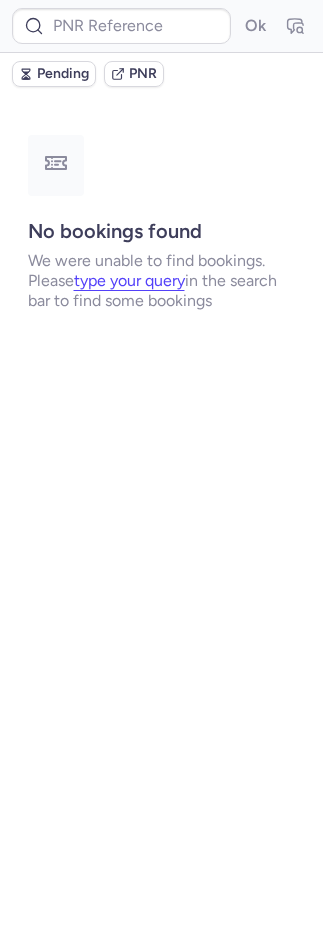 type on "CPECAU" 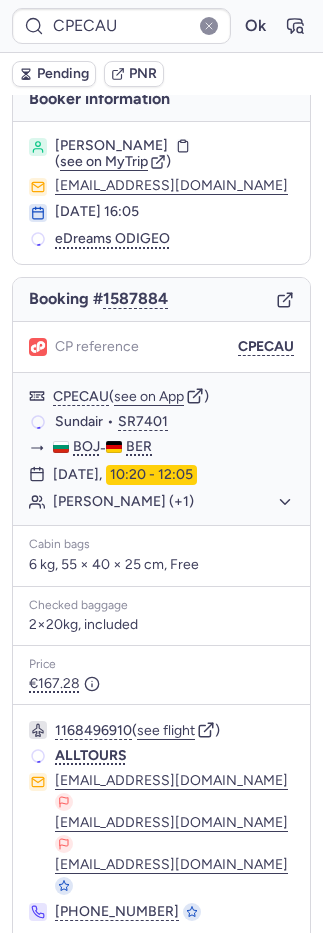scroll, scrollTop: 26, scrollLeft: 0, axis: vertical 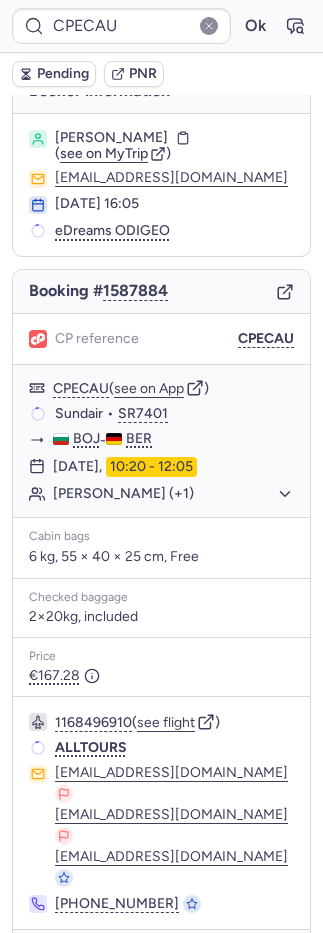 click 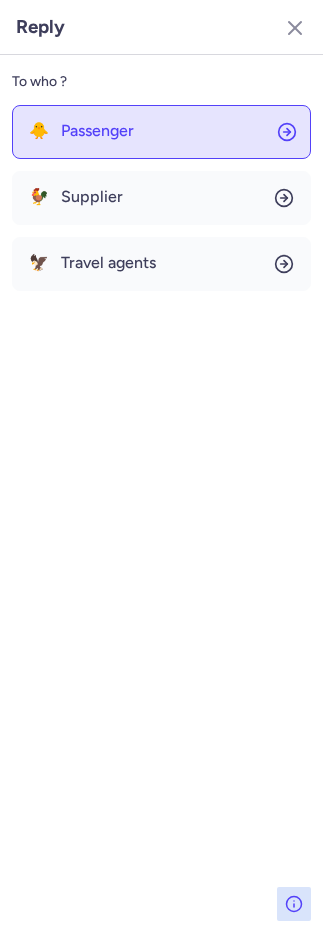 click on "🐥 Passenger" 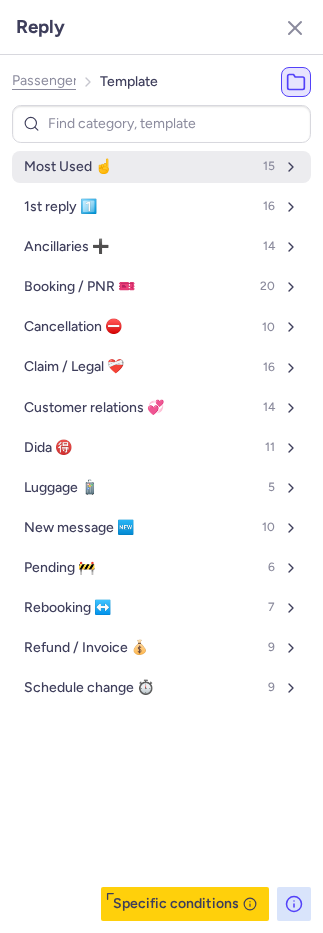click on "Most Used ☝️ 15" at bounding box center (161, 167) 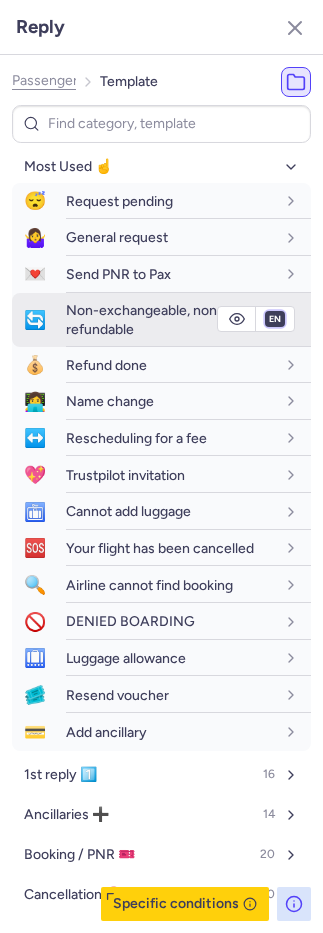 click on "fr en de nl pt es it ru" at bounding box center [275, 319] 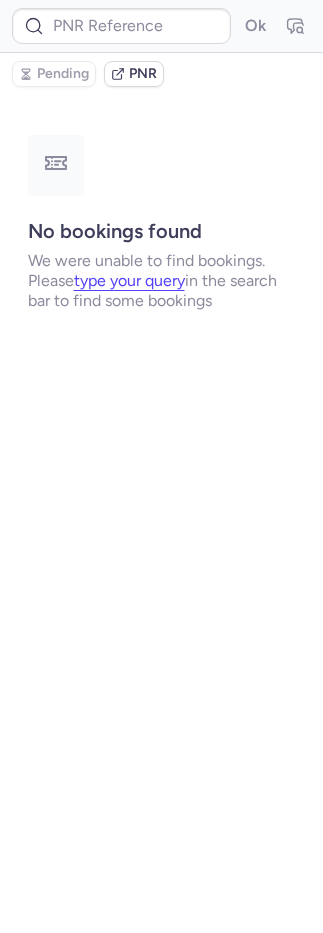 scroll, scrollTop: 0, scrollLeft: 0, axis: both 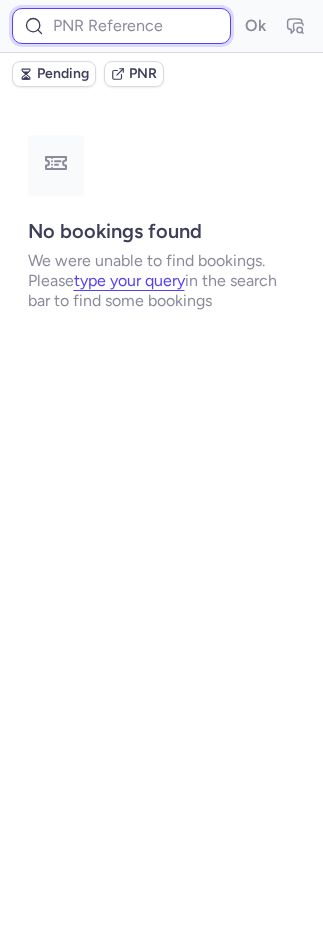 click at bounding box center [121, 26] 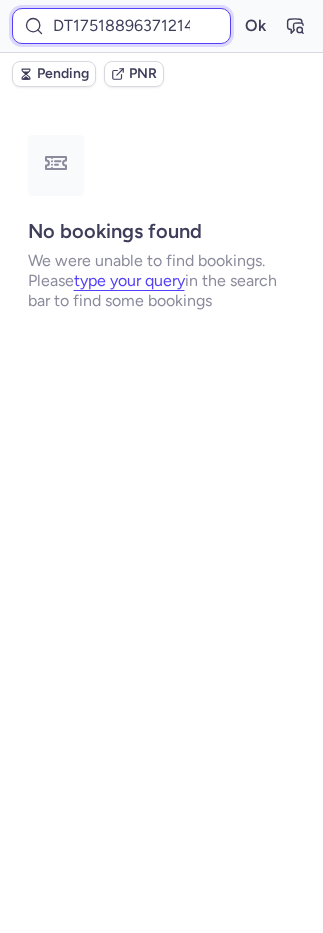 scroll, scrollTop: 0, scrollLeft: 19, axis: horizontal 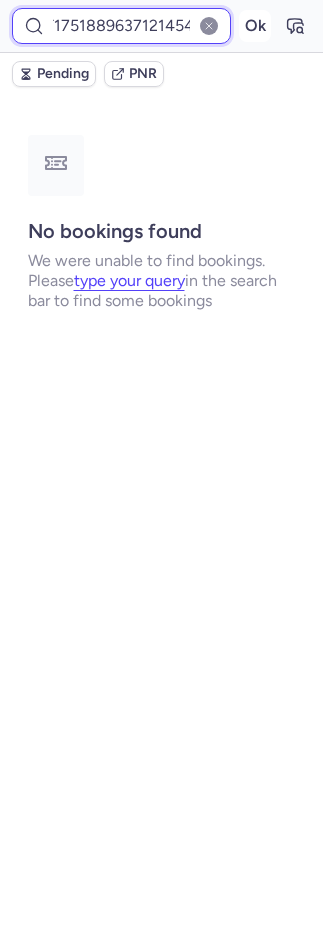type on "DT1751889637121454" 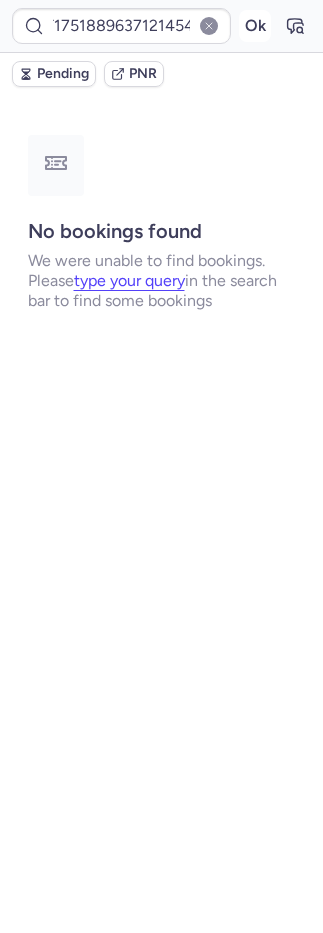 scroll, scrollTop: 0, scrollLeft: 0, axis: both 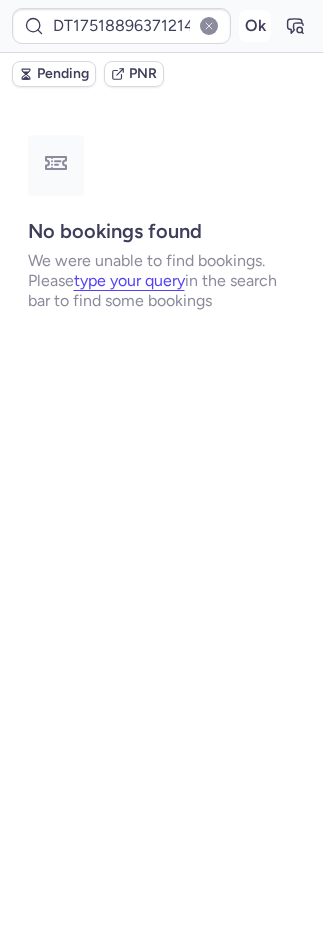 click on "Ok" at bounding box center (255, 26) 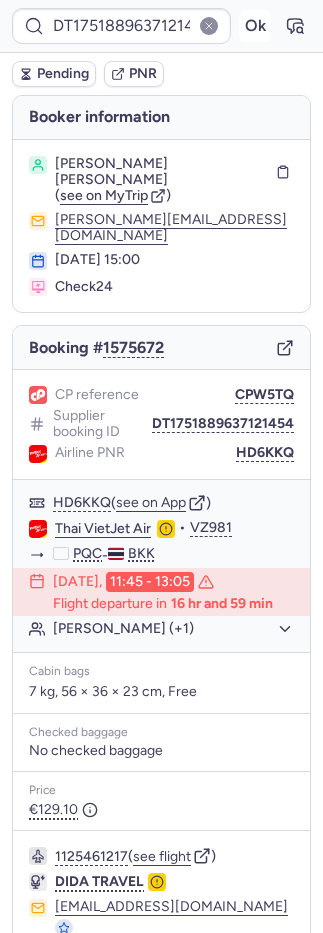 click on "Ok" at bounding box center (255, 26) 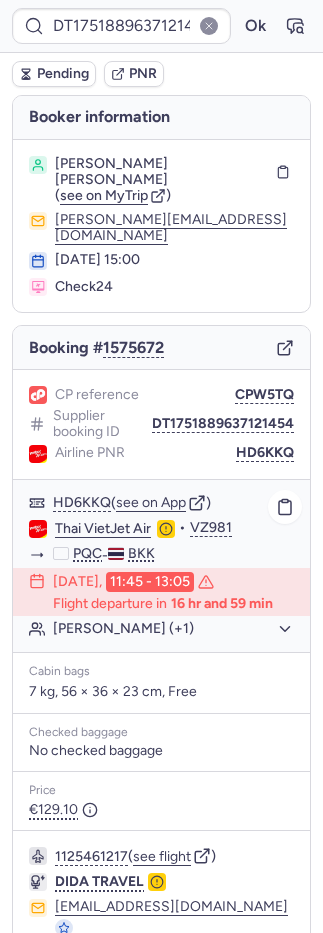scroll, scrollTop: 80, scrollLeft: 0, axis: vertical 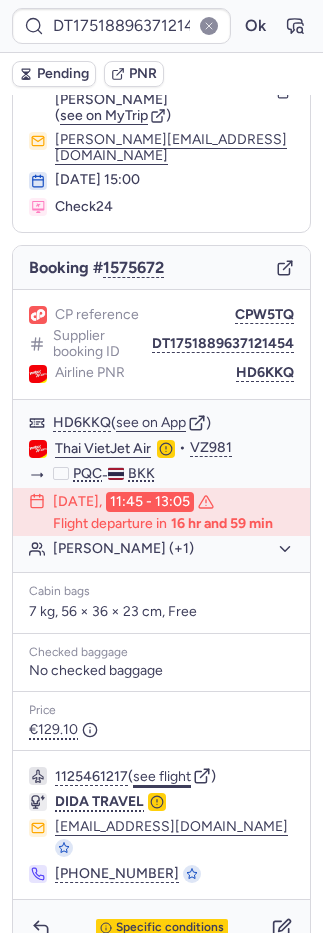 click on "see flight" 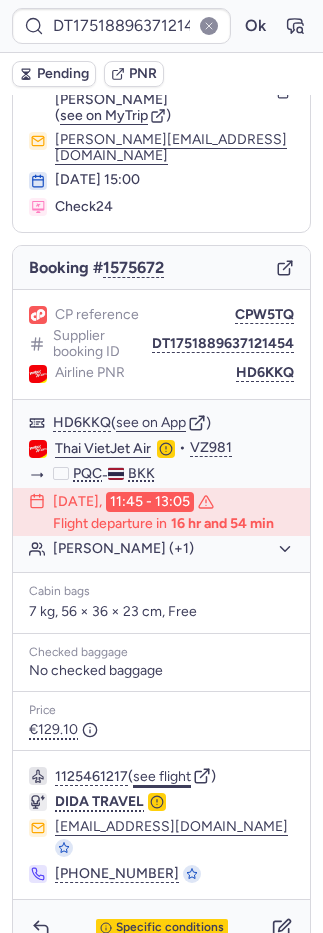 type 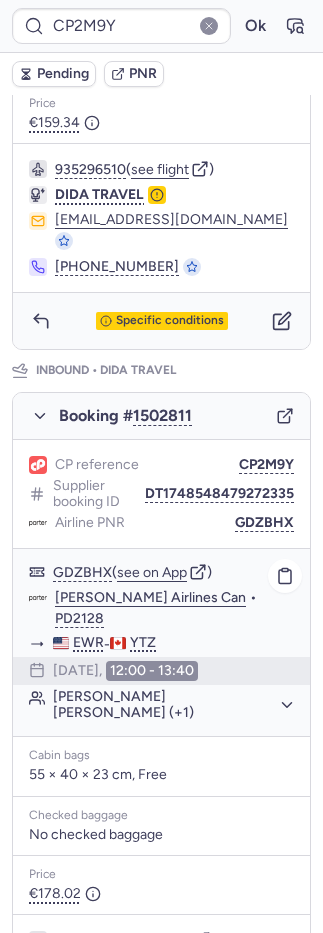 scroll, scrollTop: 919, scrollLeft: 0, axis: vertical 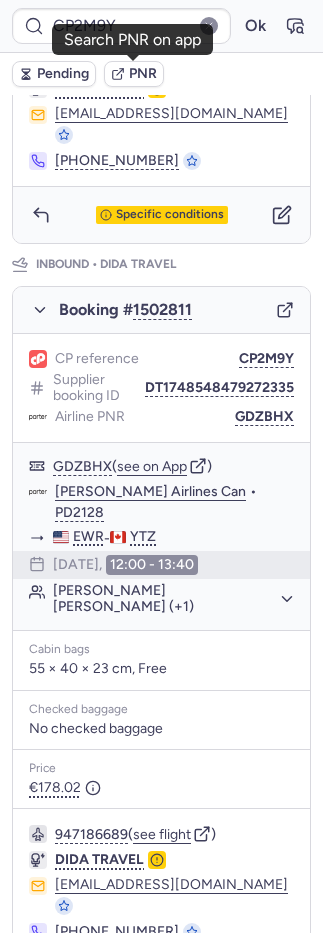 click on "PNR" at bounding box center [143, 74] 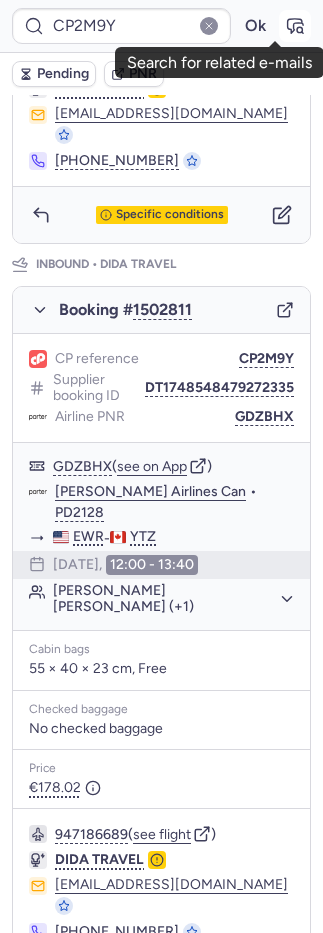 click 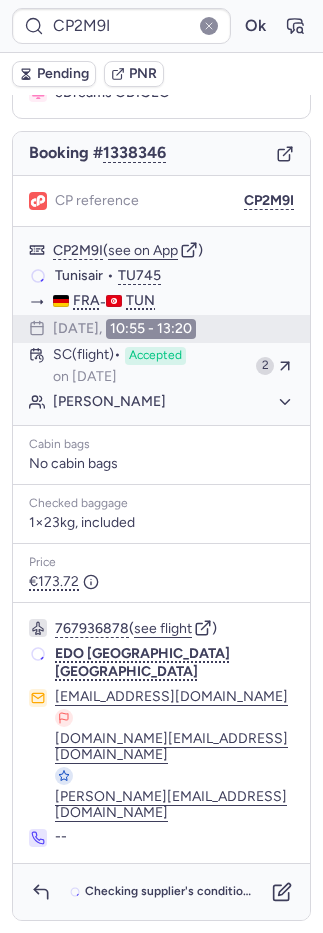 scroll, scrollTop: 68, scrollLeft: 0, axis: vertical 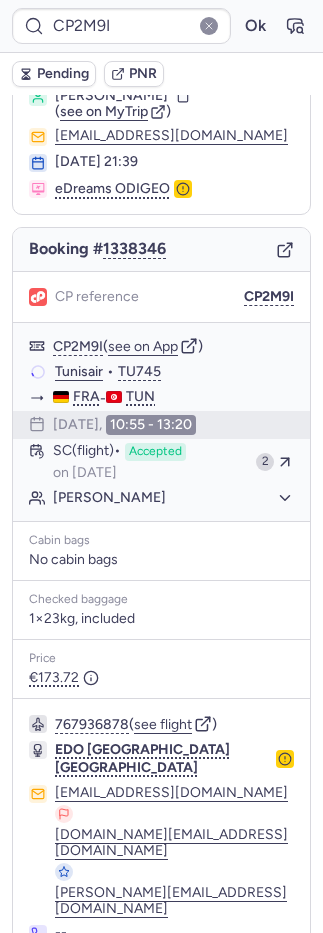 type on "CP2M9Y" 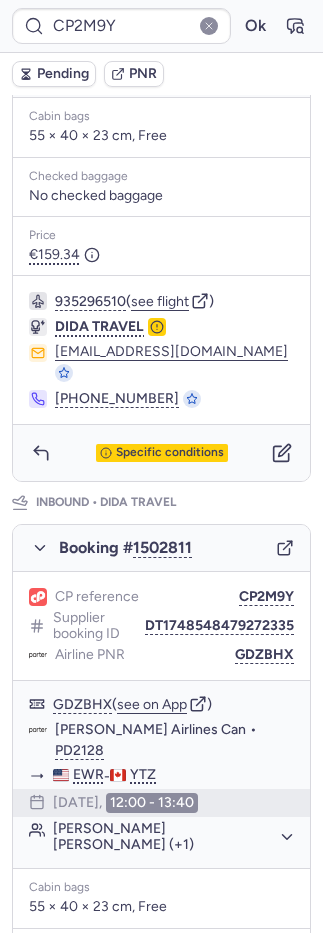 scroll, scrollTop: 598, scrollLeft: 0, axis: vertical 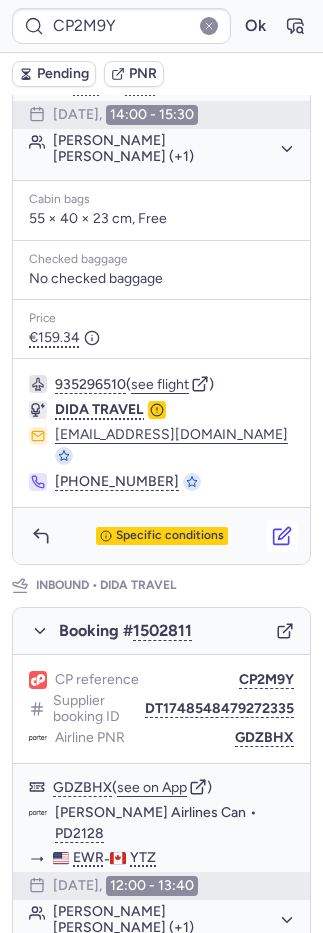 click 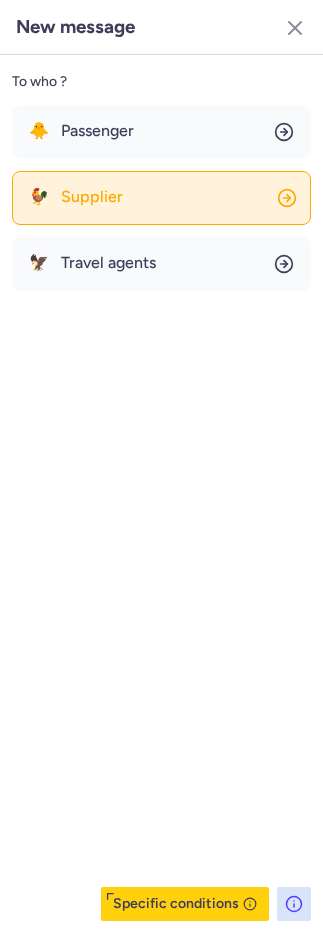 click on "🐓 Supplier" 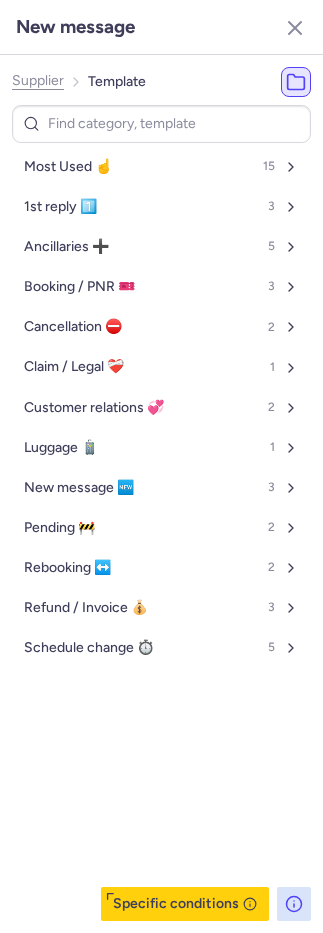 click on "Most Used ☝️ 15" at bounding box center [161, 167] 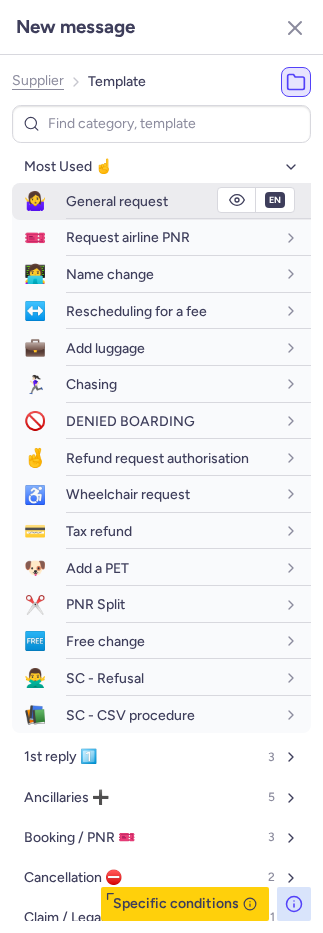 click on "General request" at bounding box center (117, 201) 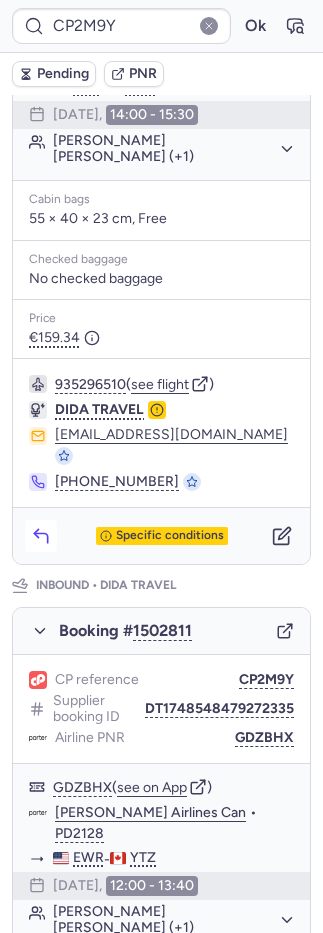 click 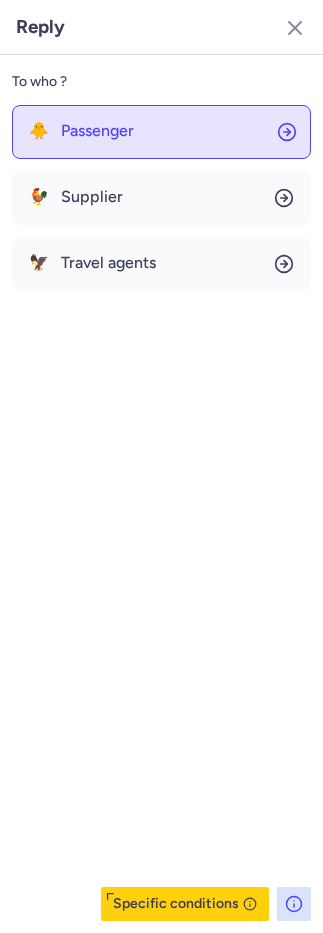 click on "🐥 Passenger" 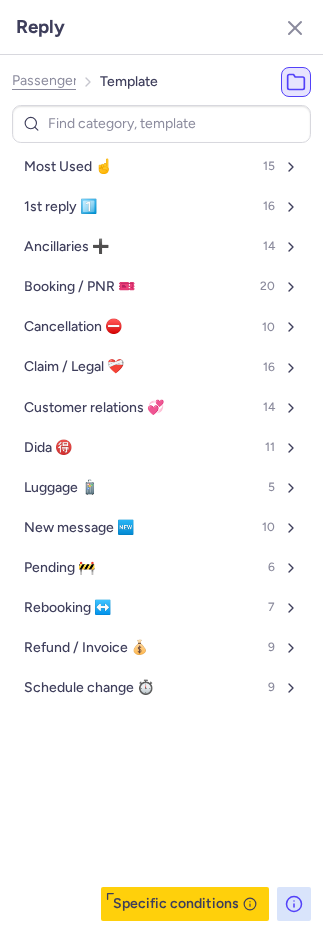 click on "Most Used ☝️" at bounding box center [68, 167] 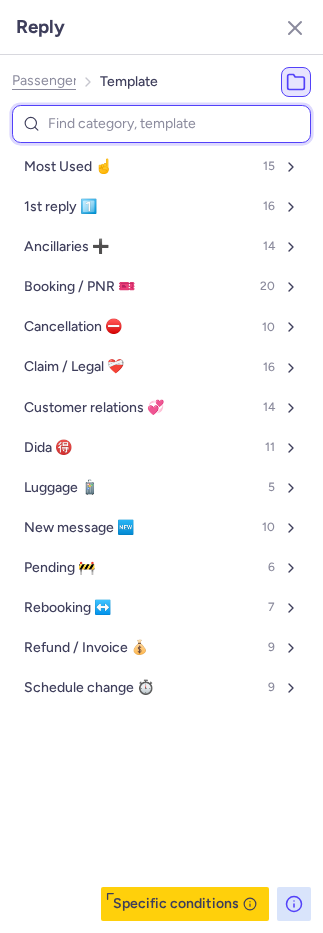 select on "en" 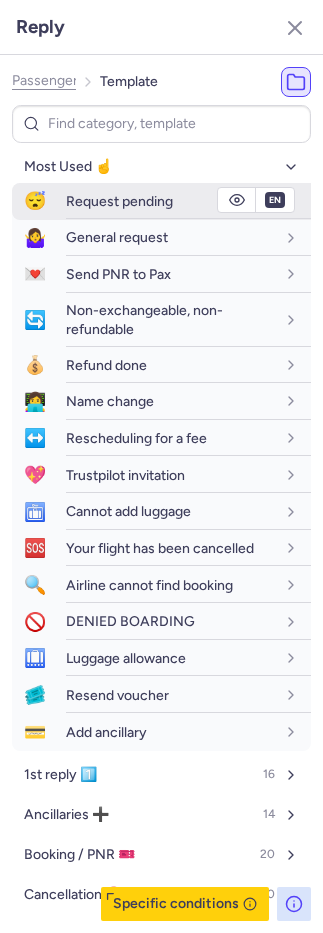 click on "Request pending" at bounding box center (188, 201) 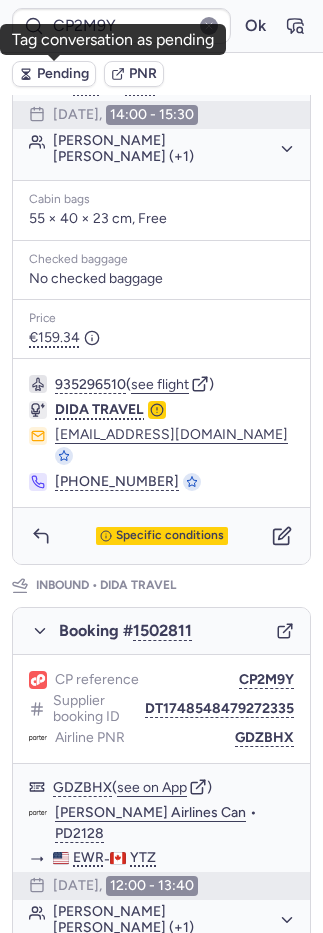 click on "Pending" at bounding box center [63, 74] 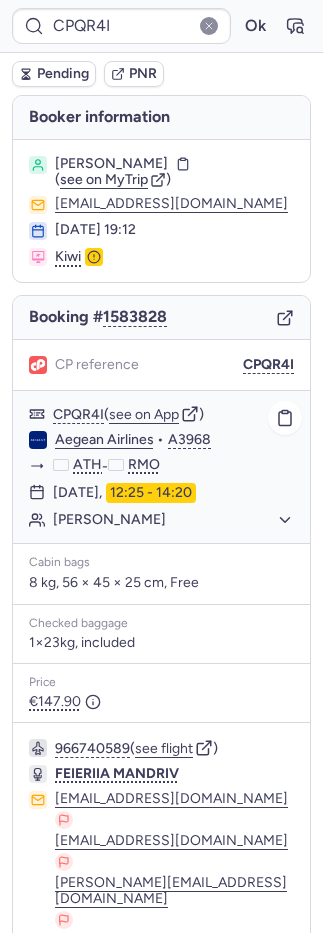 scroll, scrollTop: 156, scrollLeft: 0, axis: vertical 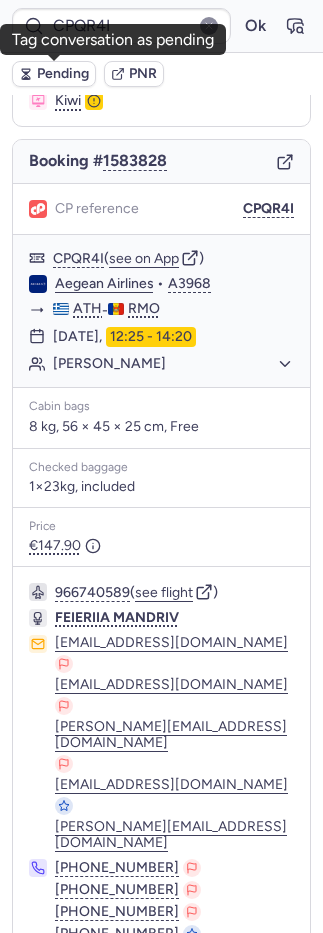 click on "Pending" at bounding box center (63, 74) 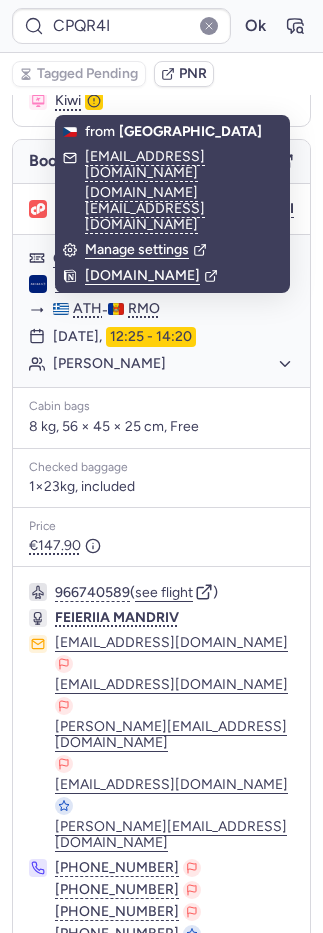 type on "1X2B7L" 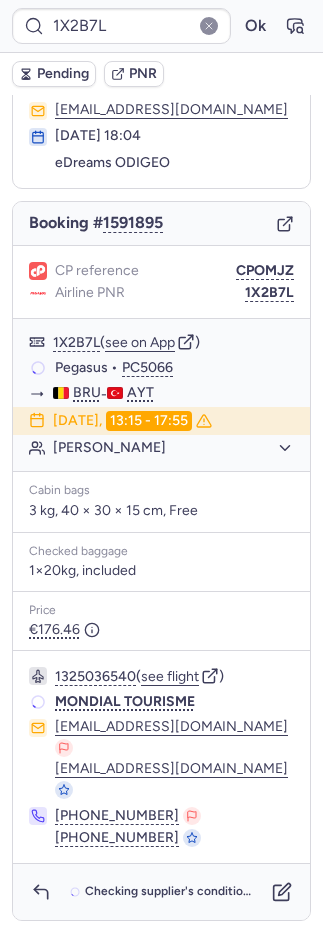 scroll, scrollTop: 48, scrollLeft: 0, axis: vertical 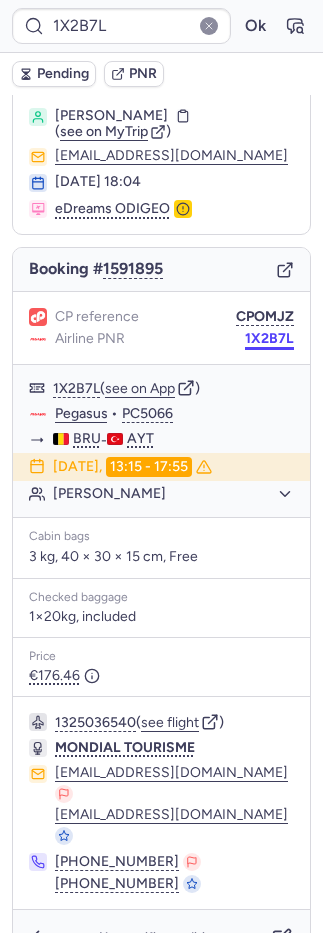 click on "1X2B7L" at bounding box center [269, 339] 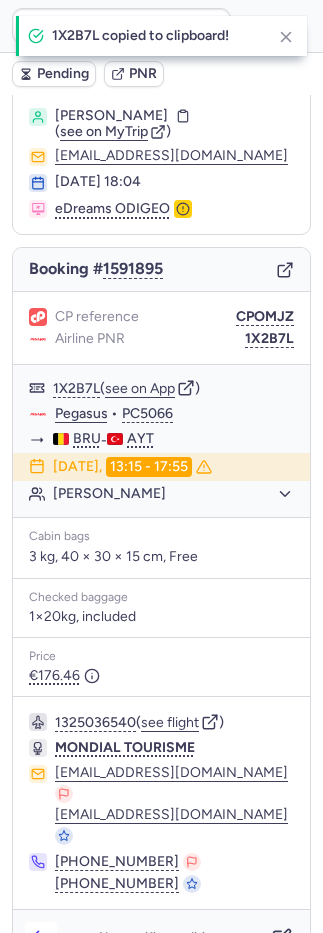 click 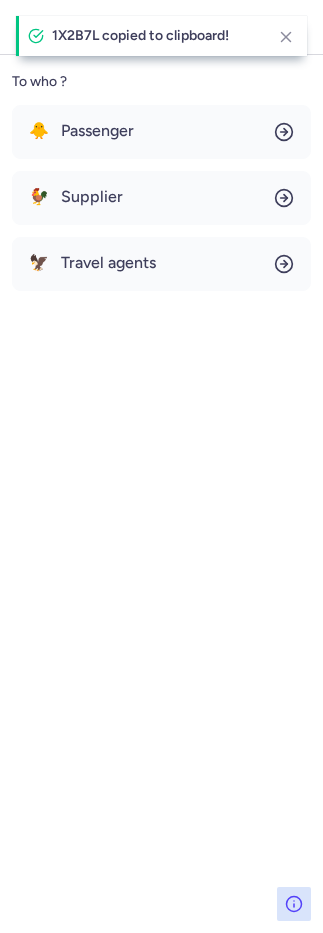 click 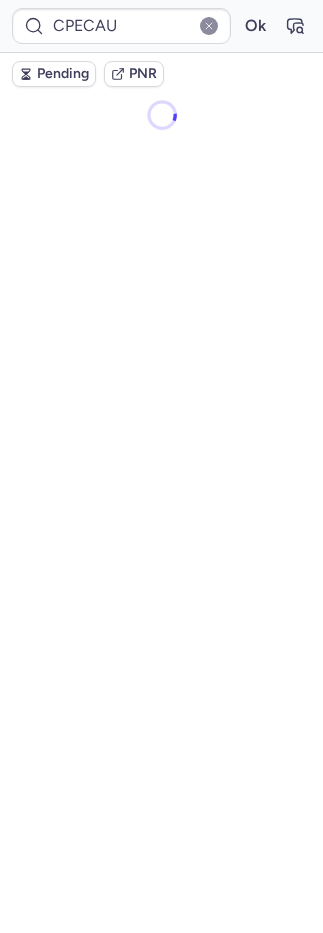scroll, scrollTop: 0, scrollLeft: 0, axis: both 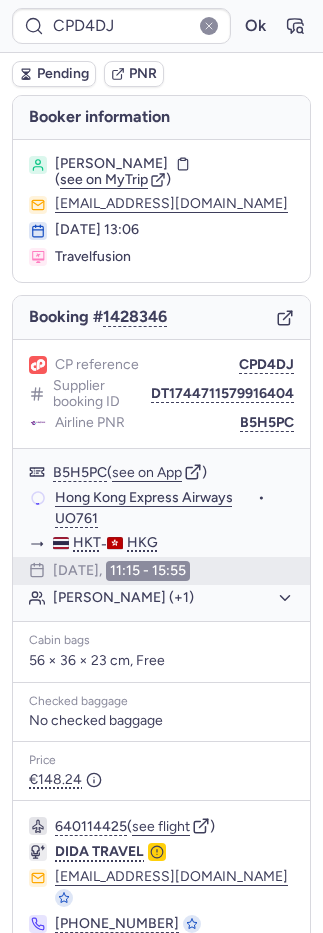 type on "CP2M9Y" 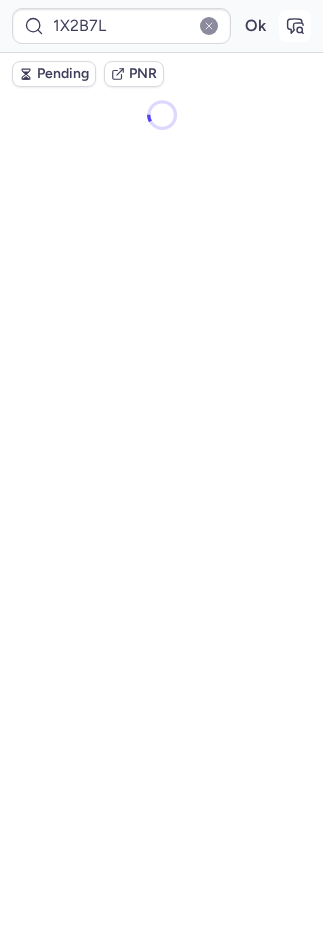 scroll, scrollTop: 0, scrollLeft: 0, axis: both 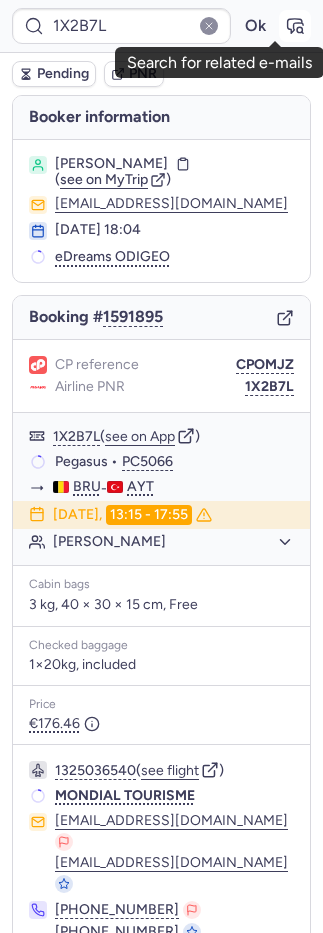 click 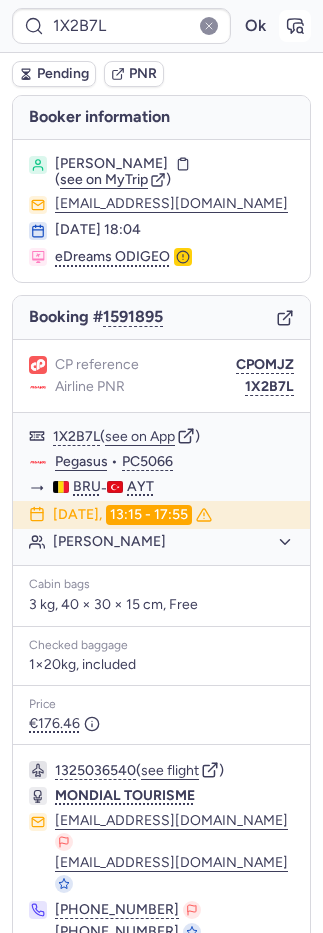 type 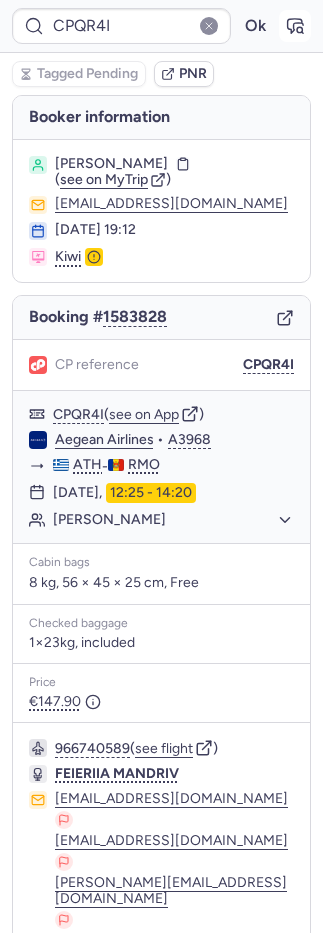 type on "CPXN9U" 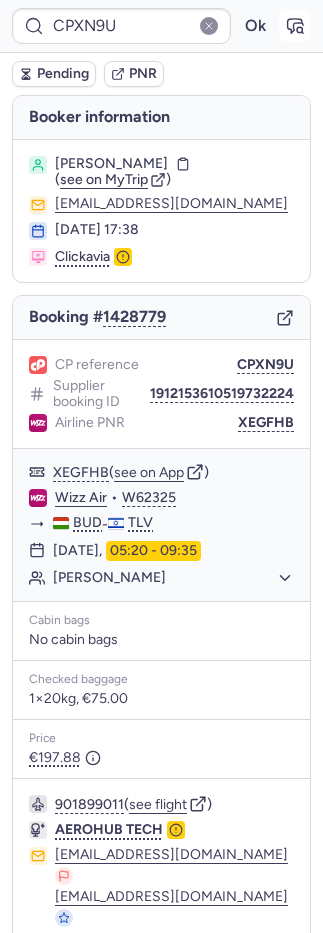 click 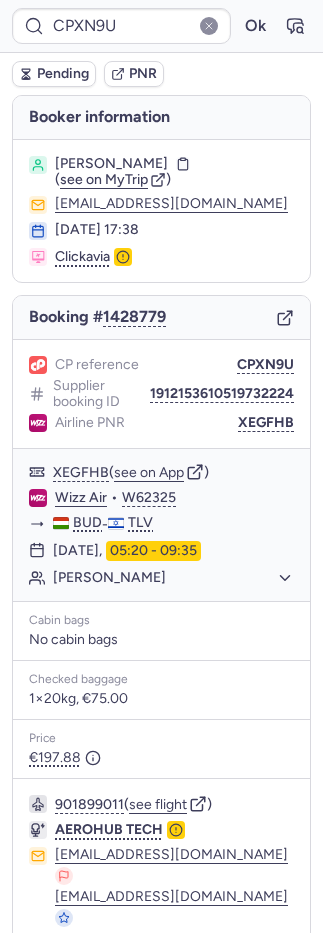 click on "Pending" at bounding box center [63, 74] 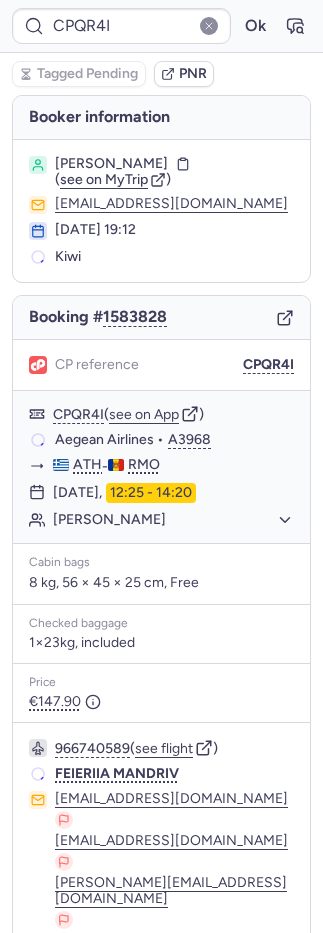 type on "CPE74S" 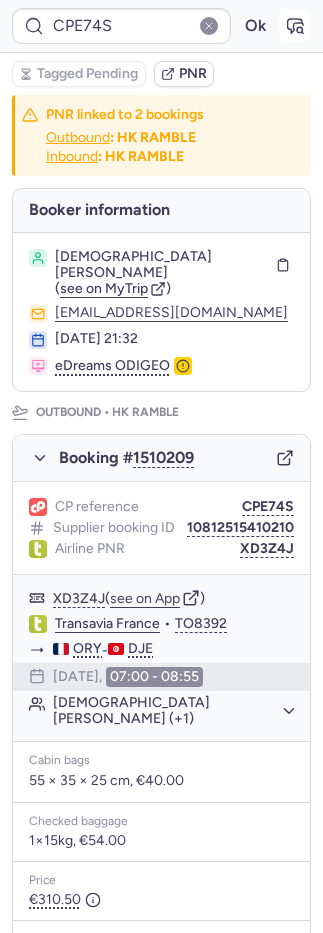 click at bounding box center (295, 26) 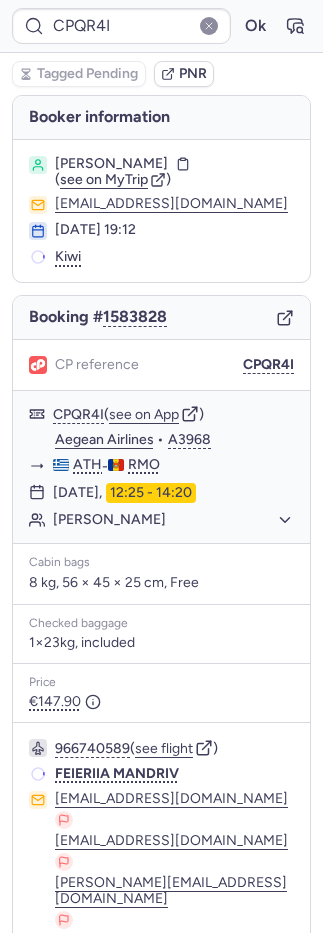 type on "CPD2ZA" 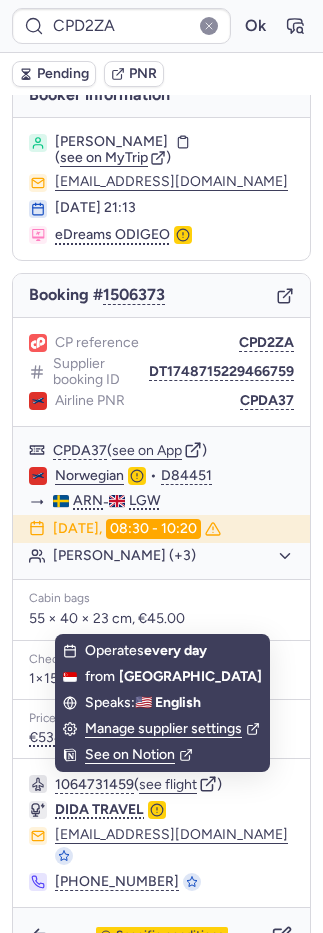scroll, scrollTop: 40, scrollLeft: 0, axis: vertical 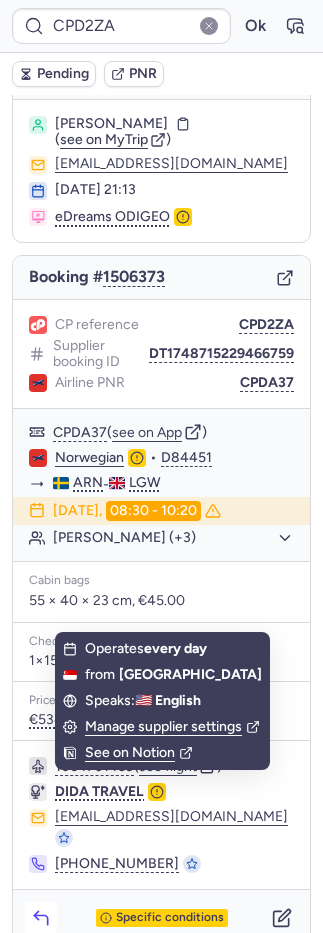 click 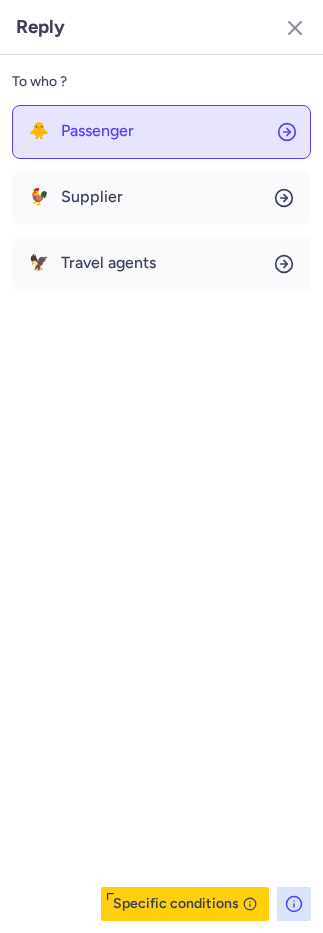 click on "Passenger" at bounding box center [97, 131] 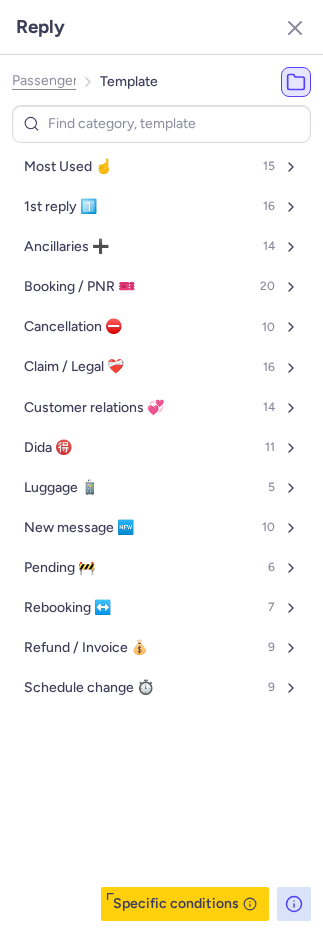 click on "Passenger" 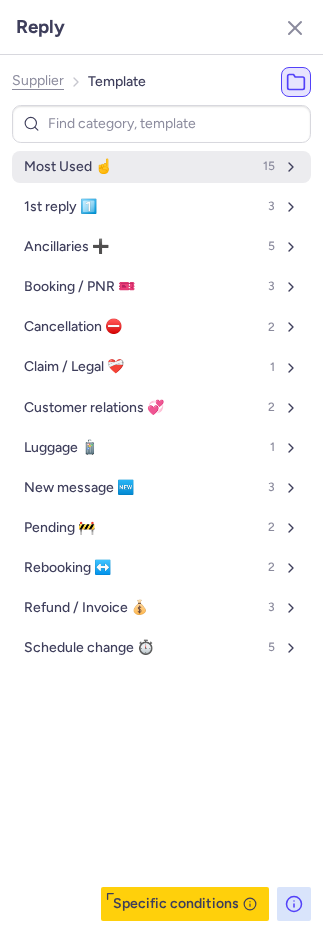 click on "Most Used ☝️" at bounding box center [68, 167] 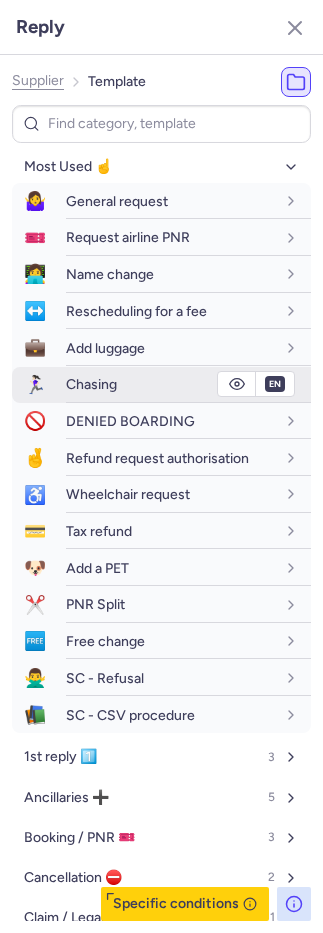 click on "🏃🏻‍♀️" at bounding box center (35, 385) 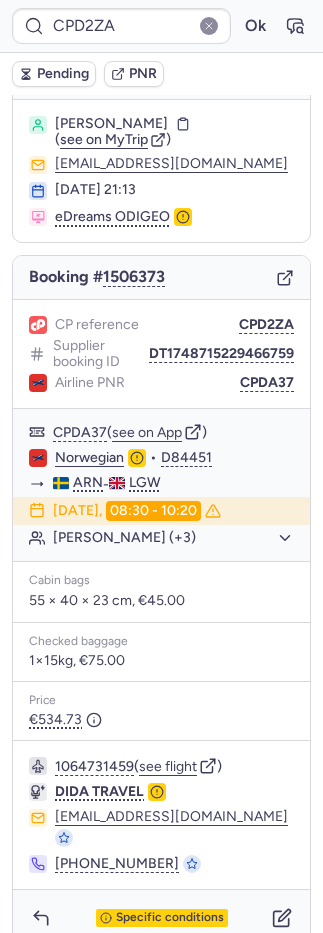 type on "CPQR4I" 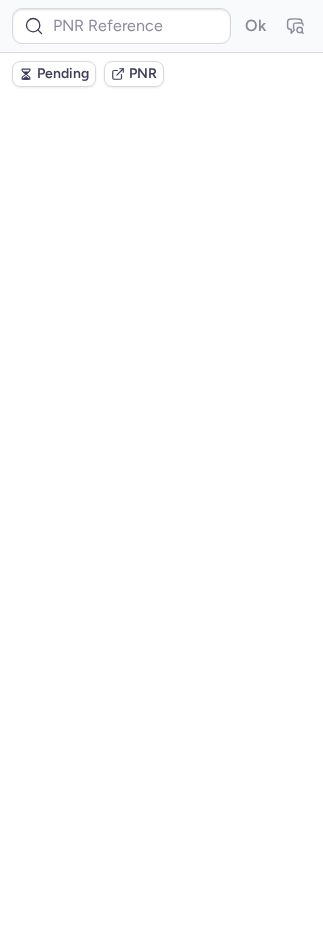 scroll, scrollTop: 0, scrollLeft: 0, axis: both 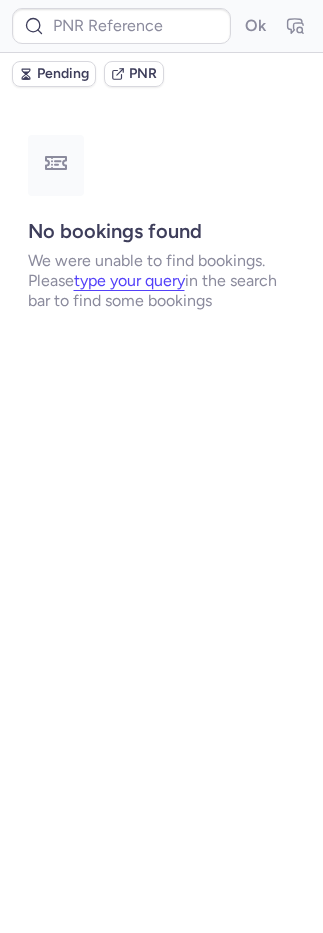 type on "CPQR4I" 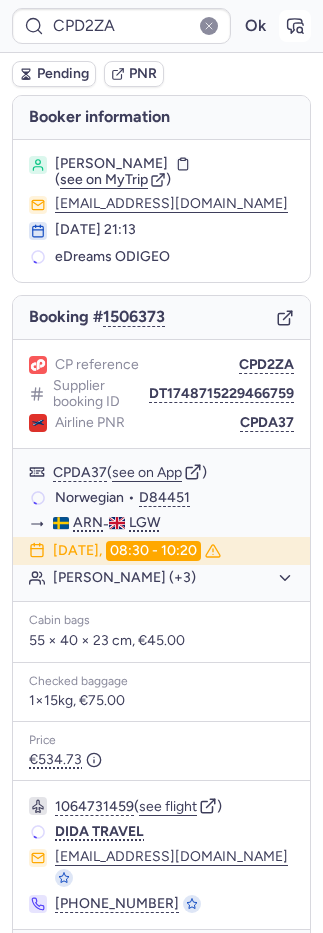 click 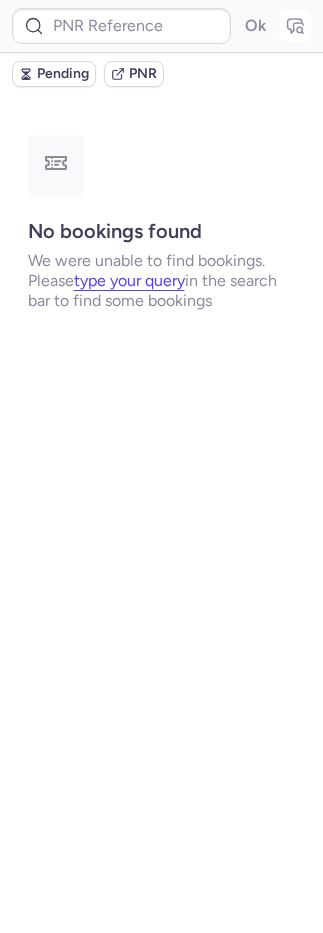type on "CPQR4I" 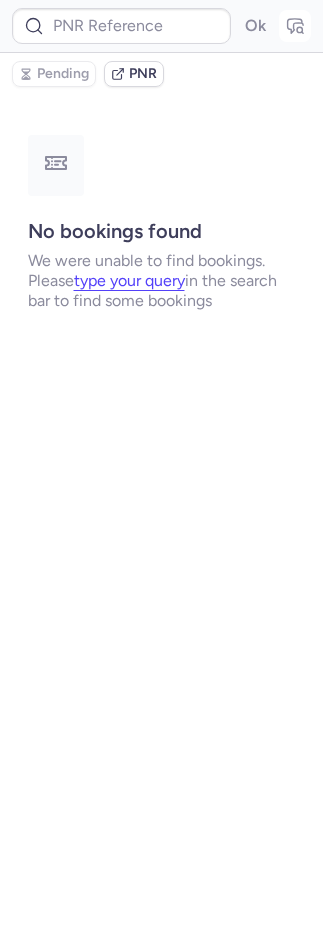 type on "CPQR4I" 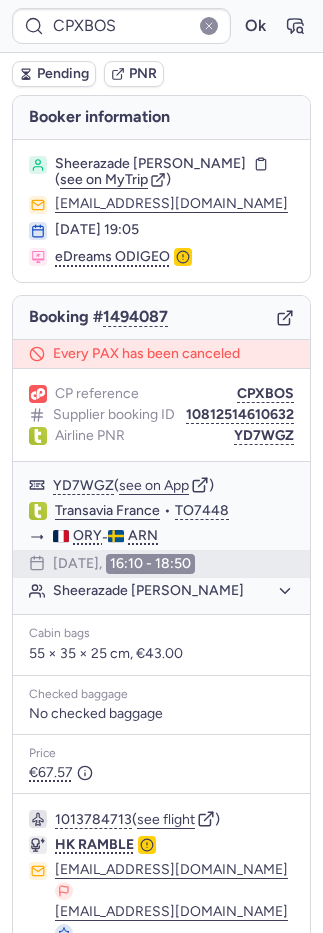 type on "CP9ERD" 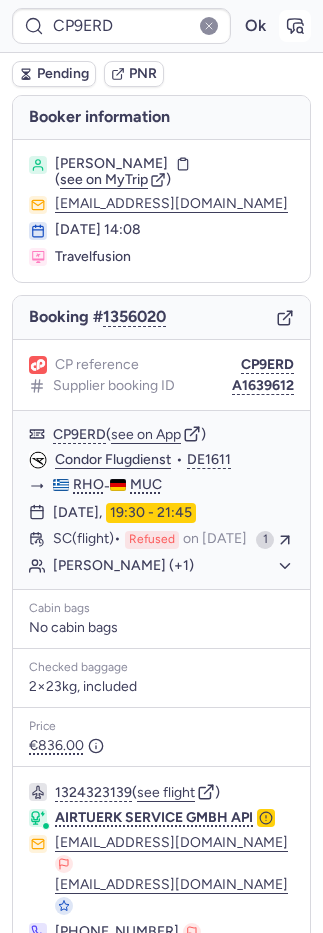click at bounding box center [295, 26] 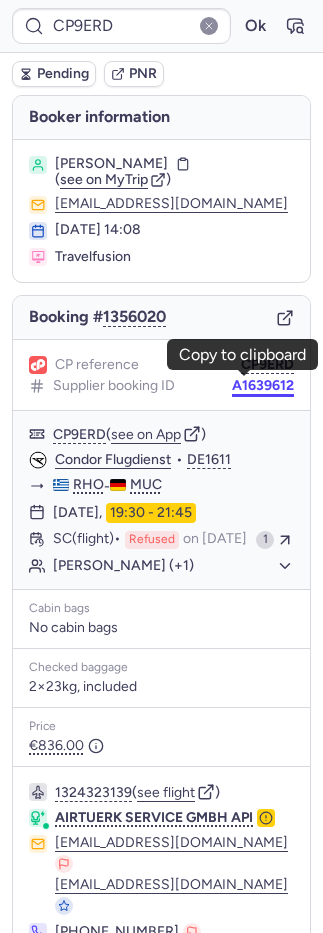 click on "A1639612" at bounding box center (263, 386) 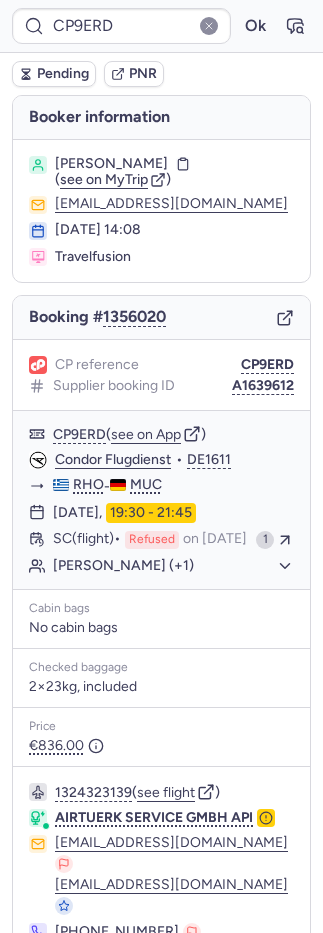 click on "Pending" at bounding box center (63, 74) 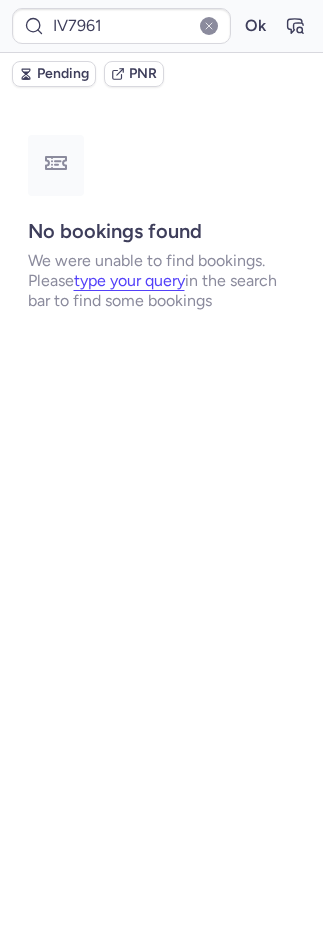 type on "CPYHD2" 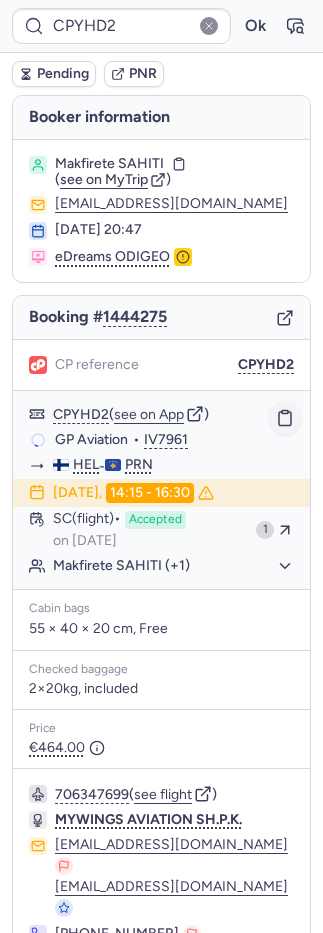 click 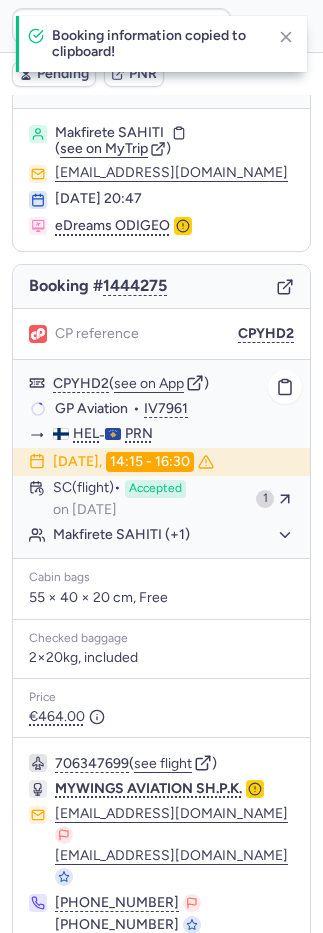 scroll, scrollTop: 98, scrollLeft: 0, axis: vertical 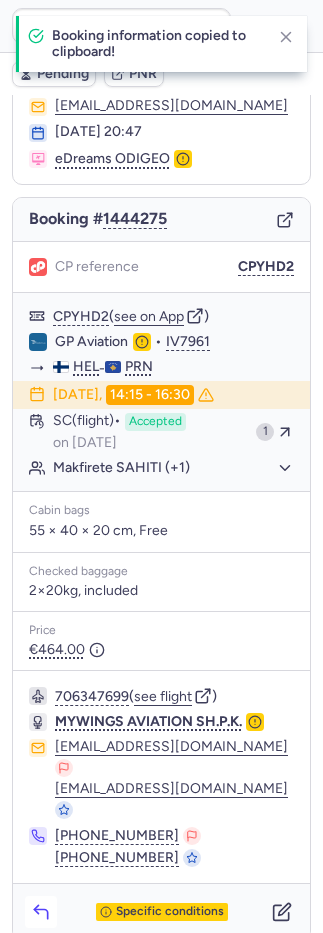 click at bounding box center (41, 912) 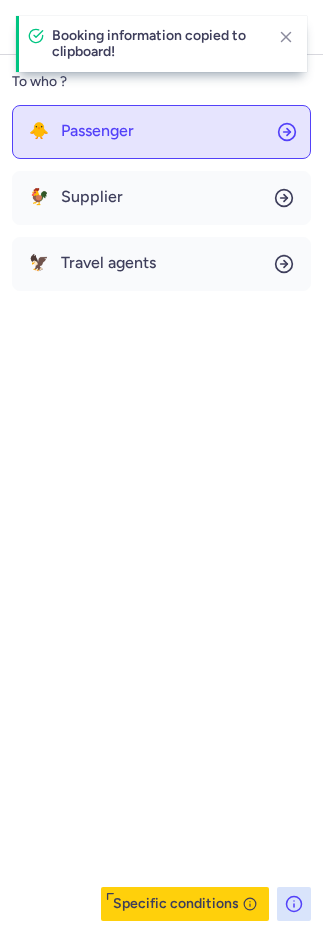 click on "🐥 Passenger" 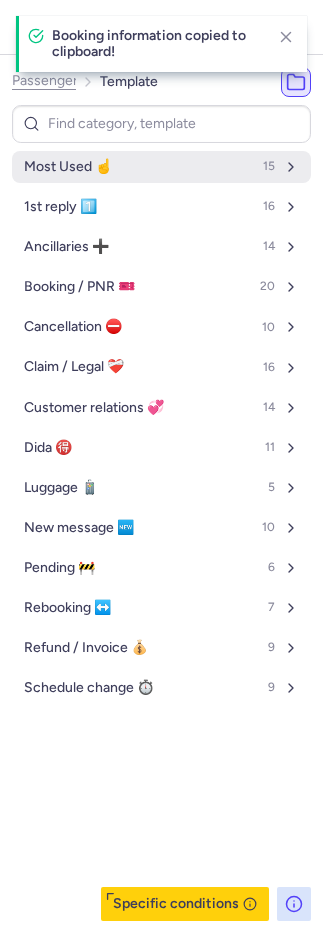 click on "Most Used ☝️ 15" at bounding box center (161, 167) 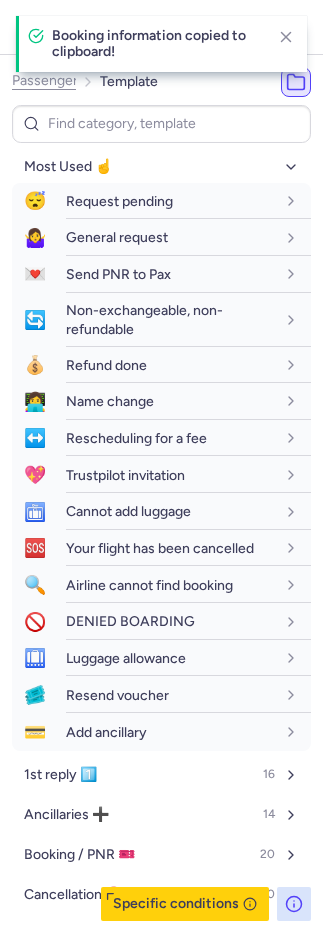 click at bounding box center [286, 37] 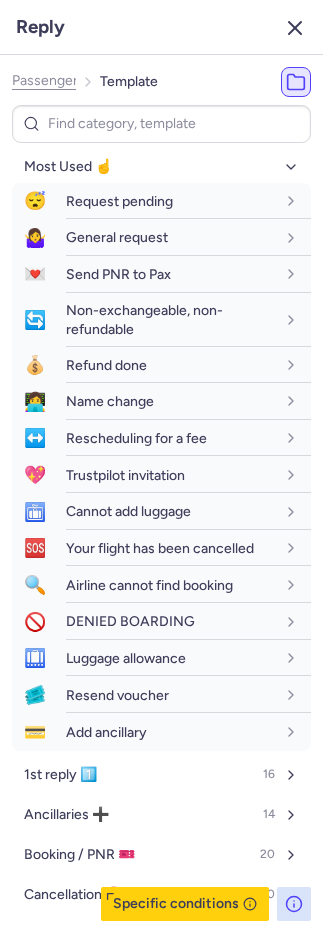 click 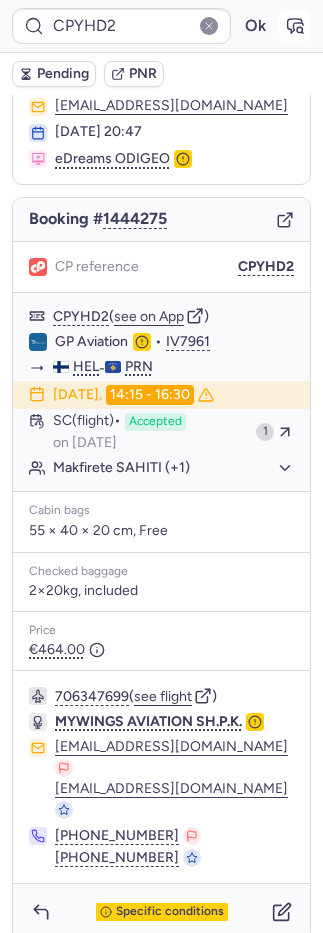 click 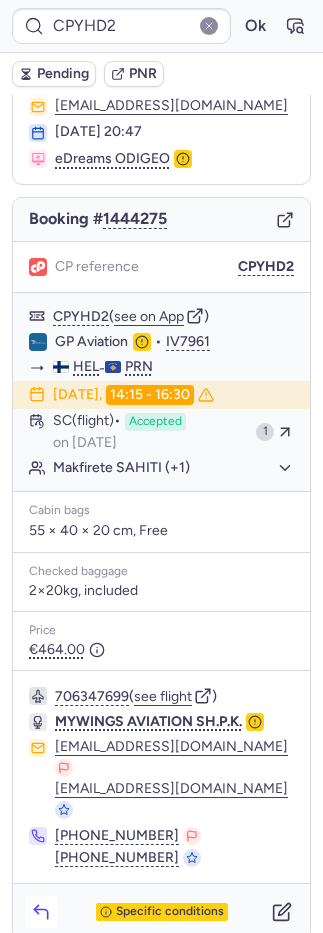click 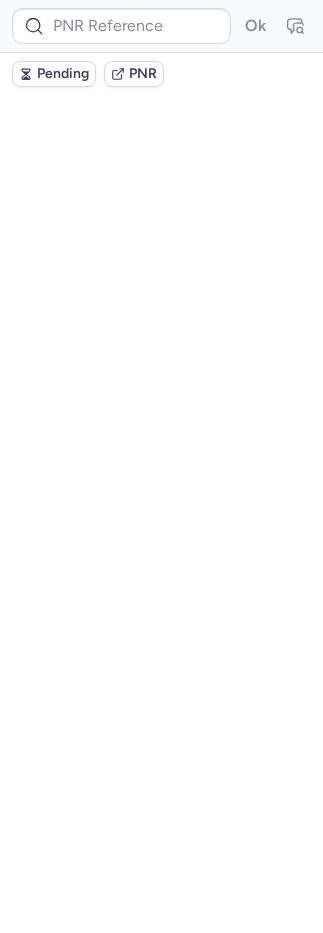scroll, scrollTop: 0, scrollLeft: 0, axis: both 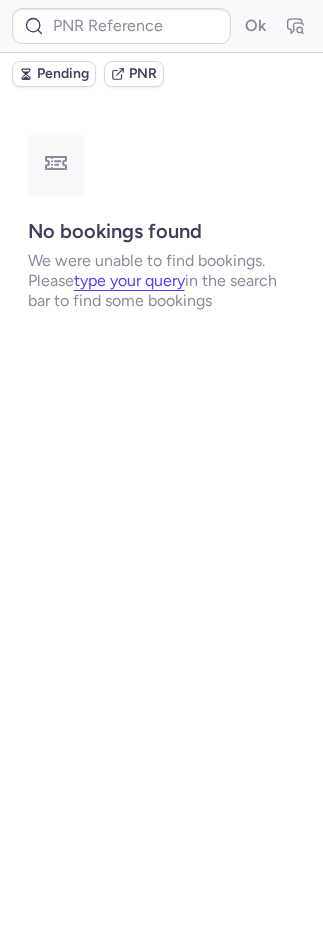 type on "CPYHD2" 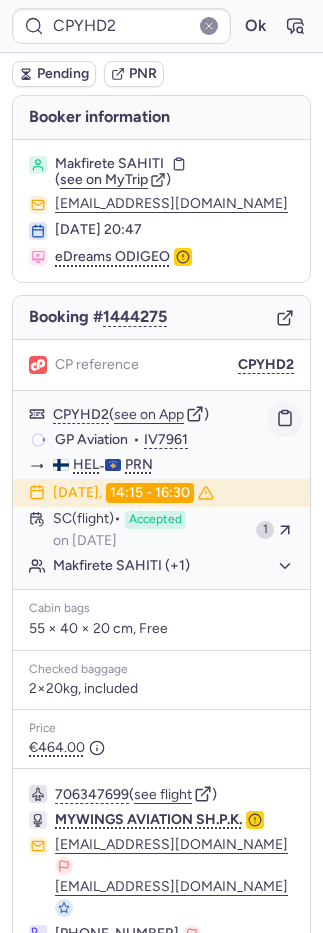 click 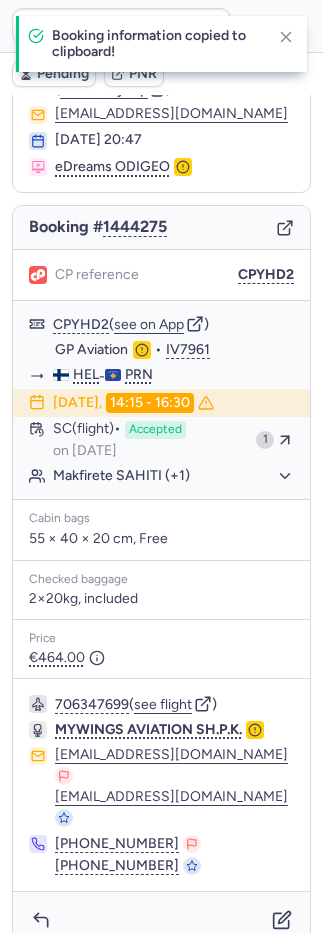 scroll, scrollTop: 98, scrollLeft: 0, axis: vertical 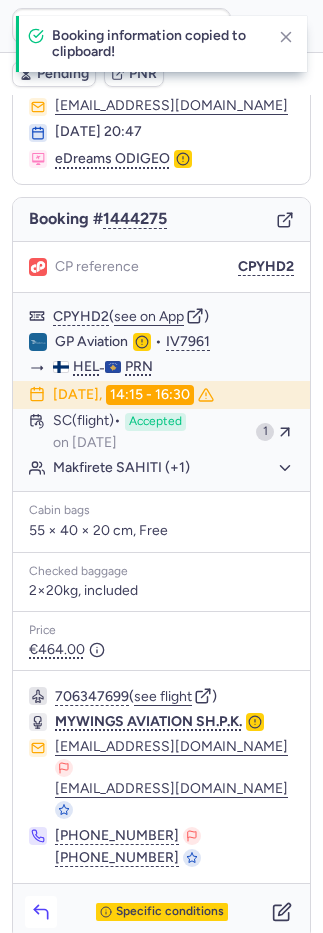 click at bounding box center [41, 912] 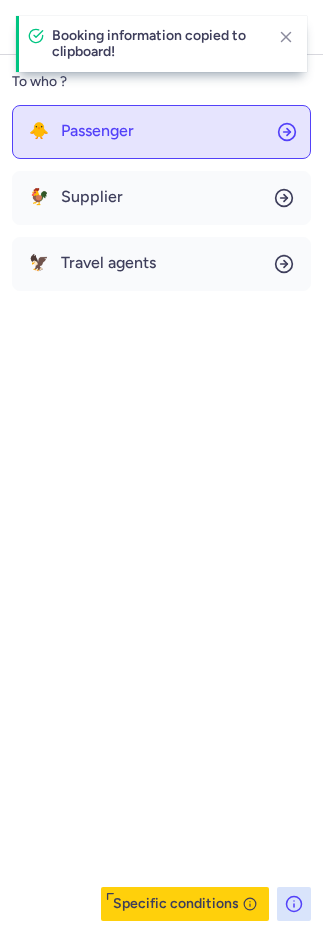 click on "Passenger" at bounding box center [97, 131] 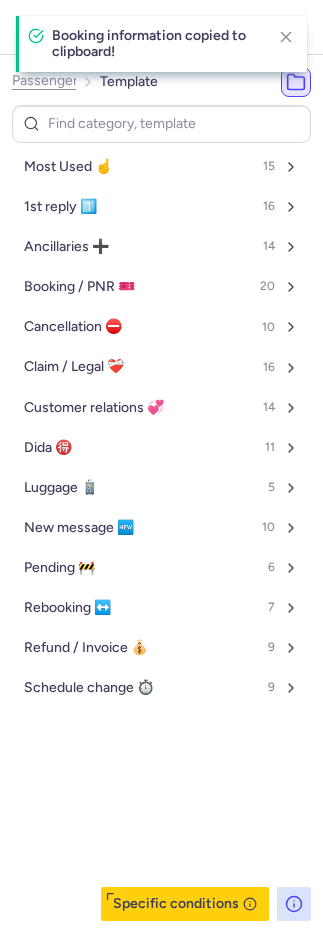 click on "Most Used ☝️ 15" at bounding box center [161, 167] 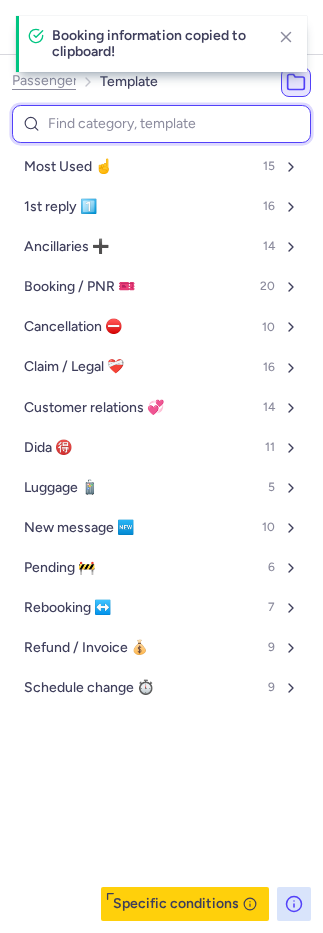 select on "en" 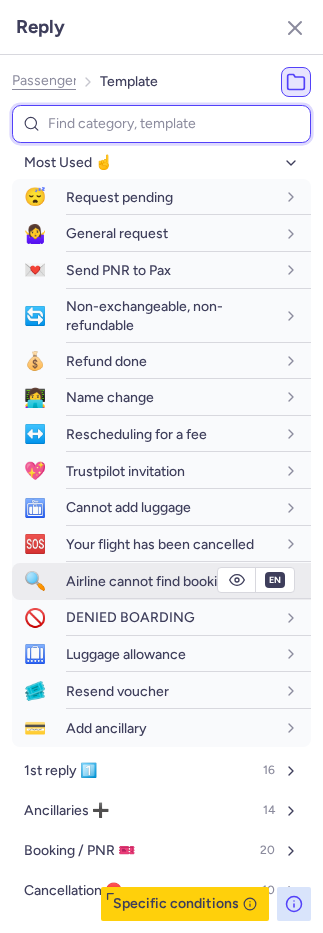 scroll, scrollTop: 5, scrollLeft: 0, axis: vertical 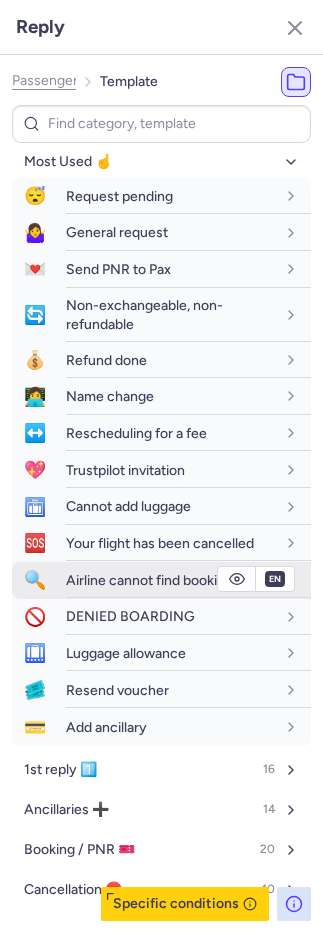 click on "Airline cannot find booking" at bounding box center (149, 580) 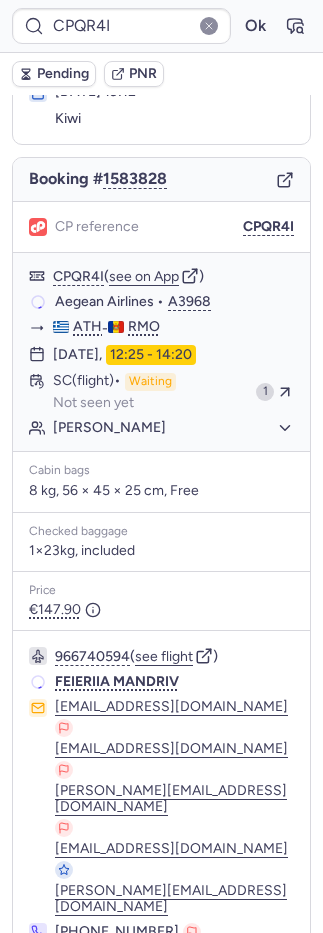 scroll, scrollTop: 98, scrollLeft: 0, axis: vertical 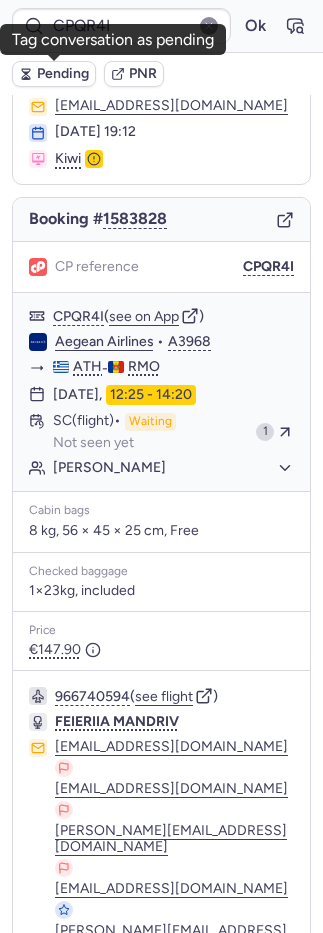 click on "Pending" at bounding box center (63, 74) 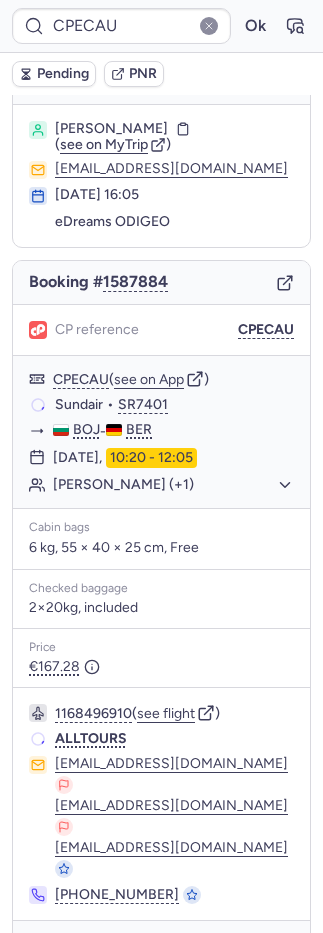 scroll, scrollTop: 26, scrollLeft: 0, axis: vertical 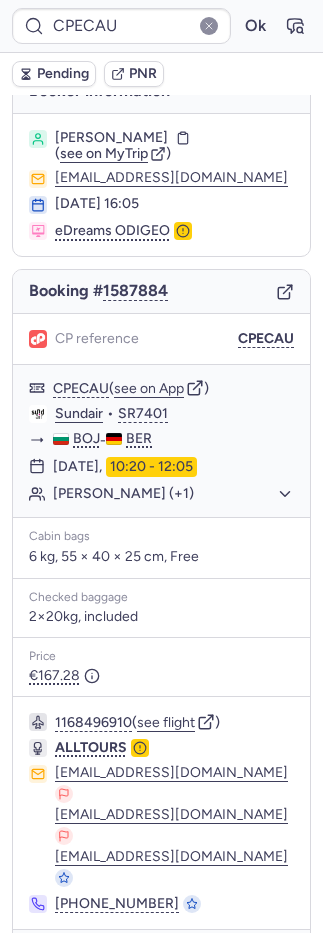 type on "CPQR4I" 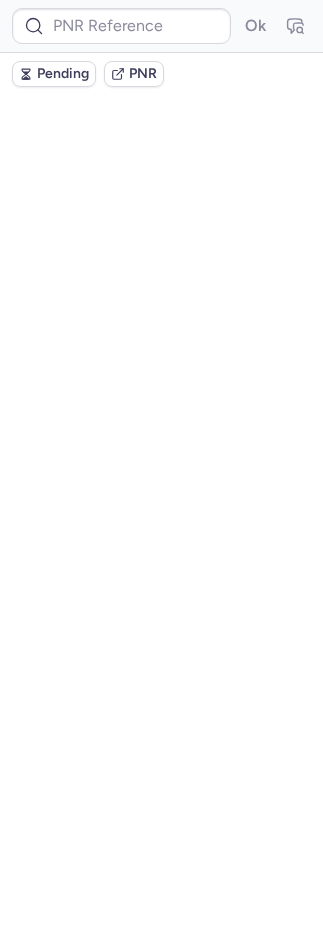 scroll, scrollTop: 0, scrollLeft: 0, axis: both 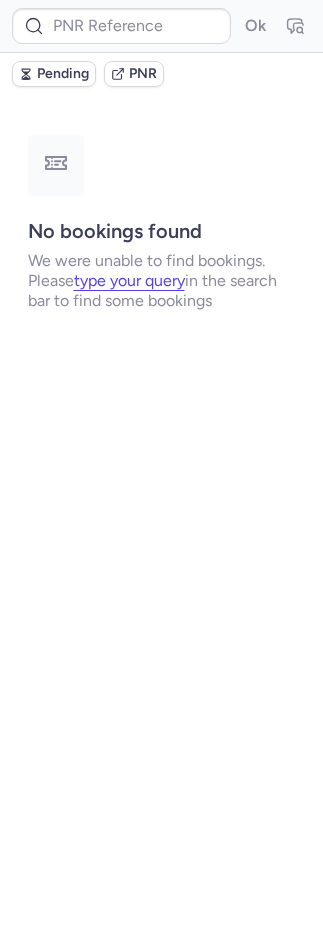 type on "CPQR4I" 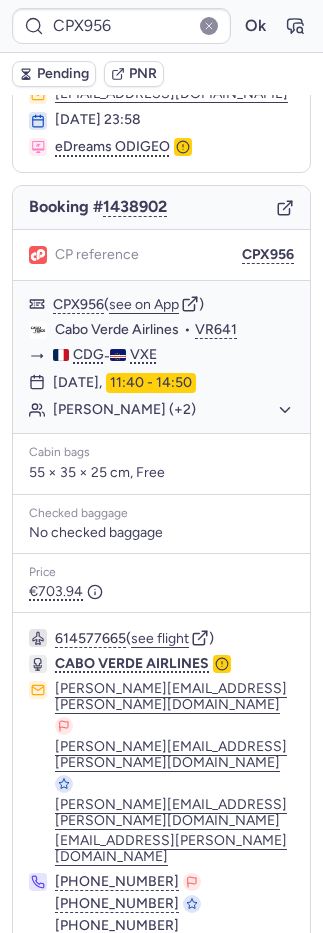 scroll, scrollTop: 114, scrollLeft: 0, axis: vertical 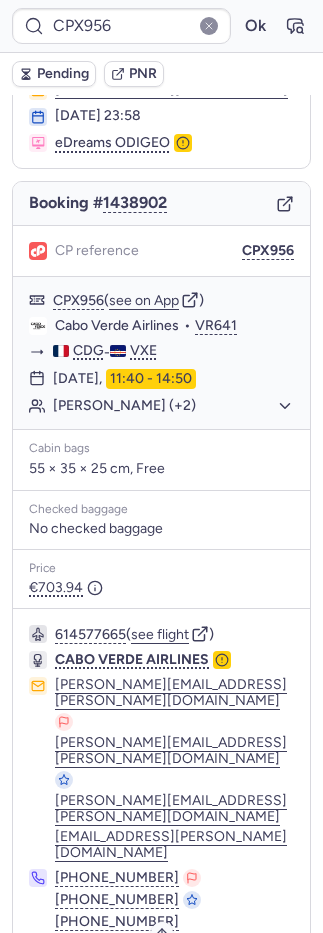 click on "Specific conditions" at bounding box center [170, 977] 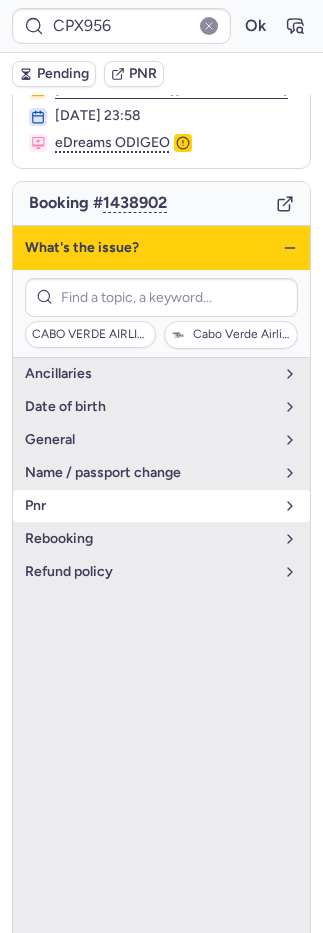 click on "pnr" at bounding box center (149, 506) 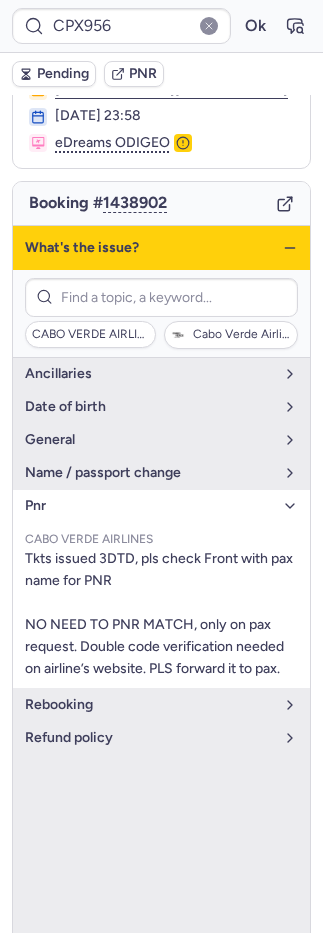 click on "Specific conditions" at bounding box center [162, 977] 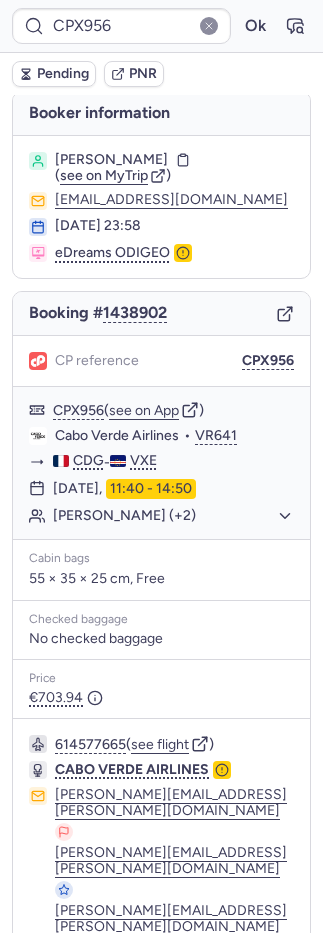 scroll, scrollTop: 0, scrollLeft: 0, axis: both 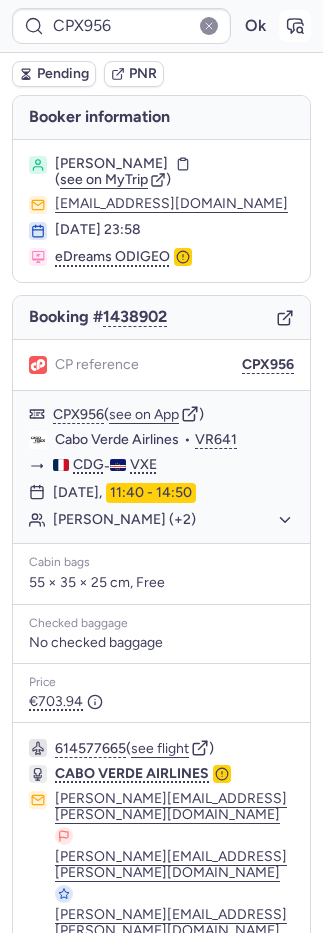 click at bounding box center [295, 26] 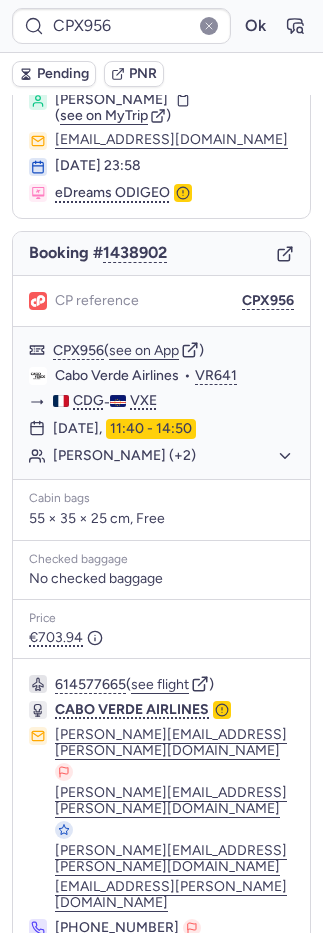 scroll, scrollTop: 114, scrollLeft: 0, axis: vertical 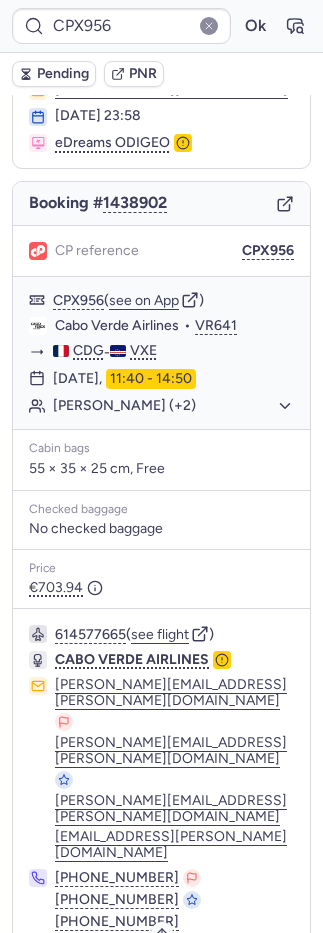 click on "Specific conditions" at bounding box center [170, 977] 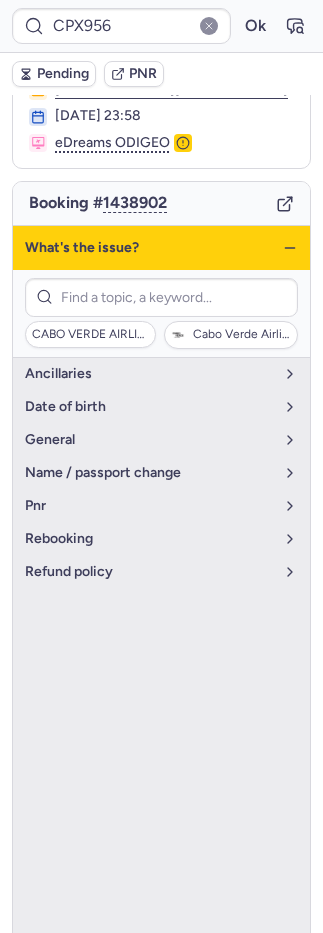 click on "Specific conditions" at bounding box center (170, 977) 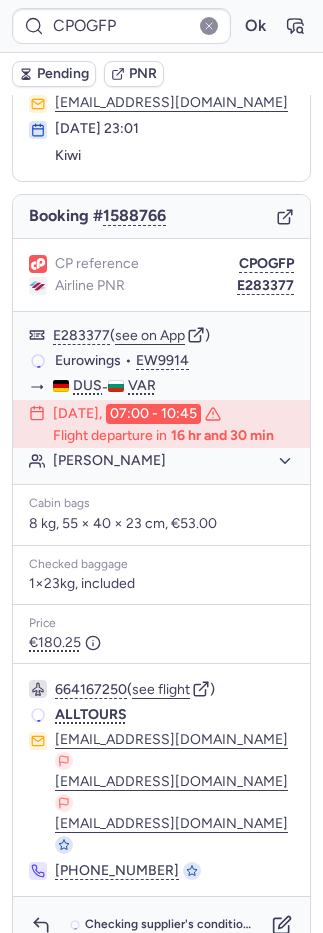 scroll, scrollTop: 88, scrollLeft: 0, axis: vertical 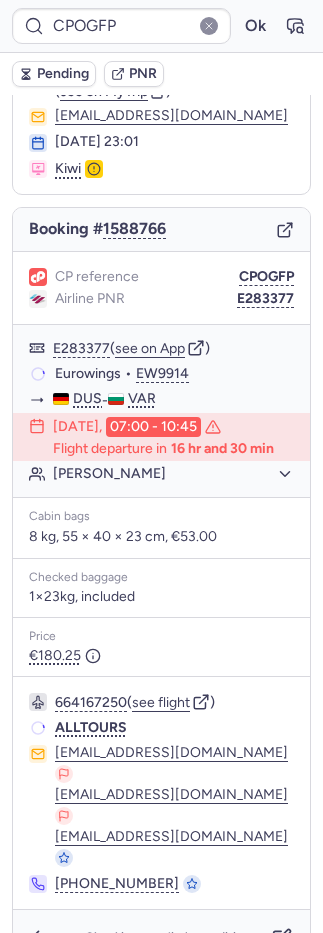 type on "CPX956" 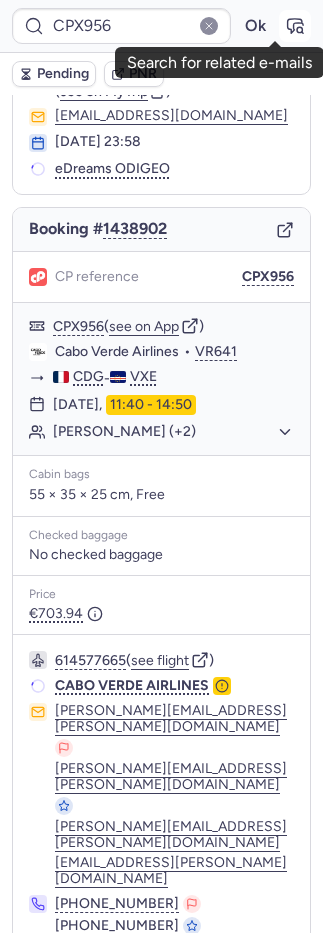 click 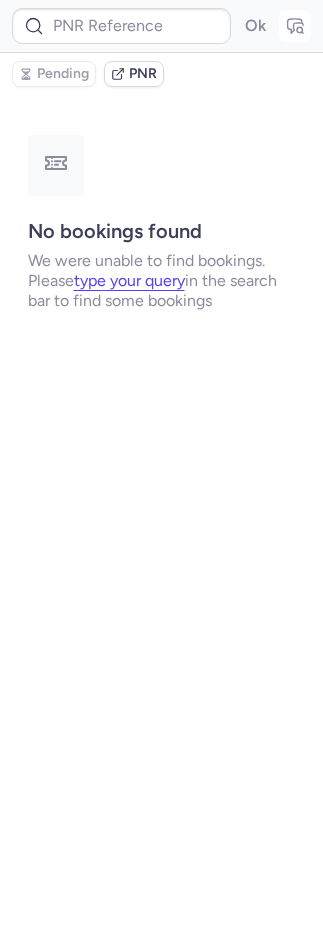 scroll, scrollTop: 0, scrollLeft: 0, axis: both 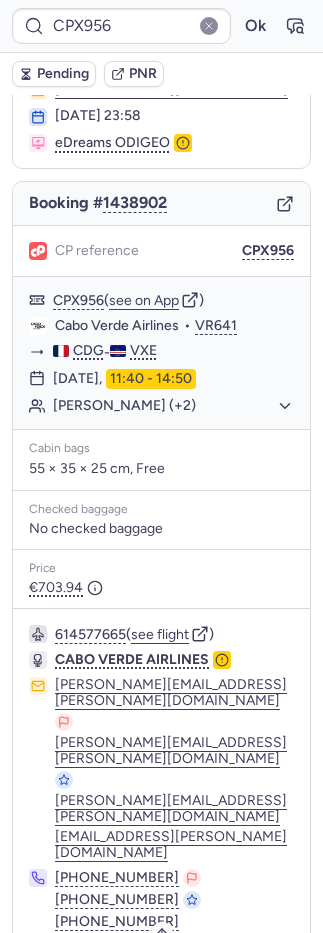 click on "Specific conditions" at bounding box center [170, 977] 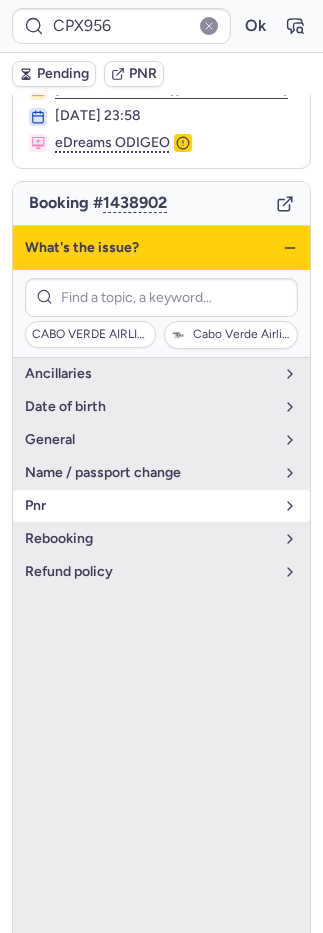 click on "pnr" at bounding box center [149, 506] 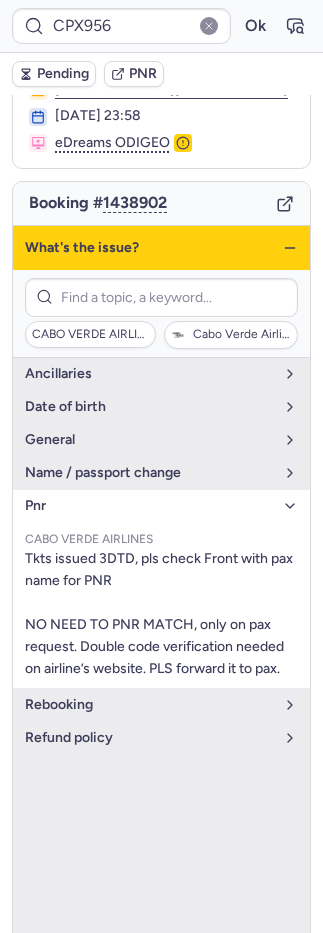 click at bounding box center (41, 976) 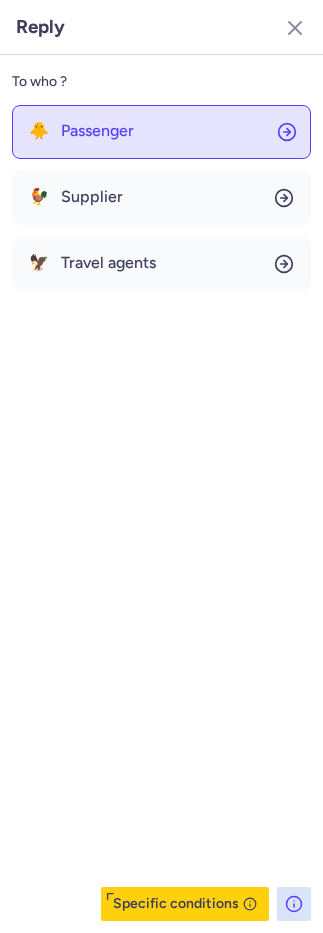 click on "🐥 Passenger" 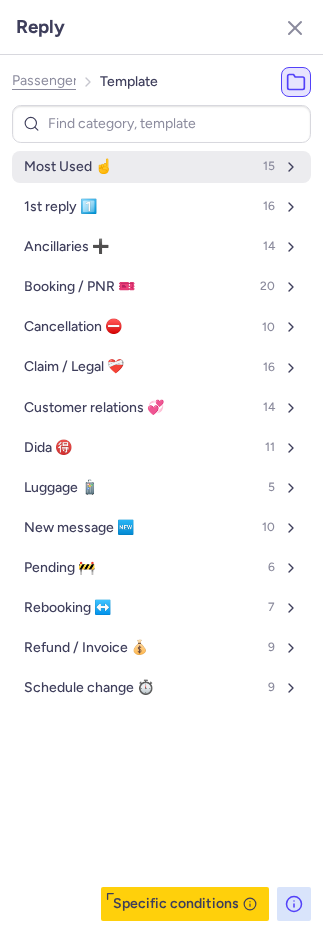 click on "Most Used ☝️ 15" at bounding box center [161, 167] 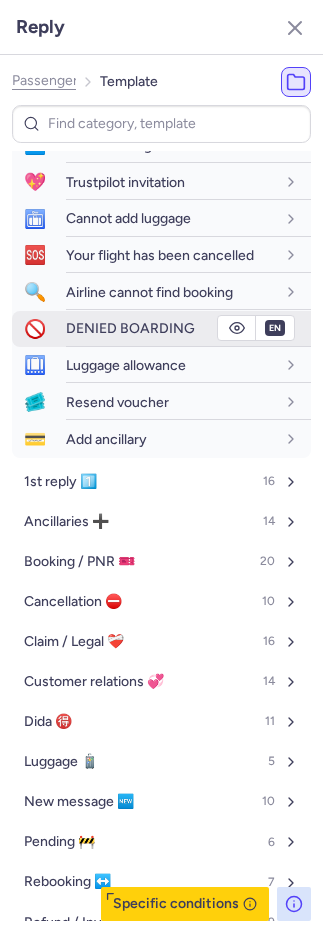 scroll, scrollTop: 392, scrollLeft: 0, axis: vertical 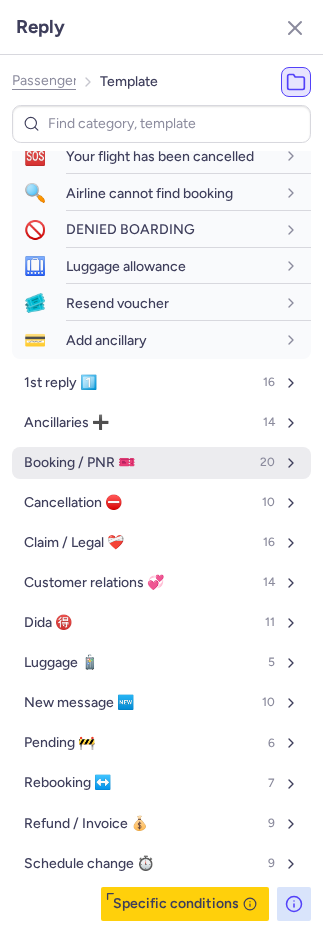 click on "Booking / PNR 🎫" at bounding box center (79, 463) 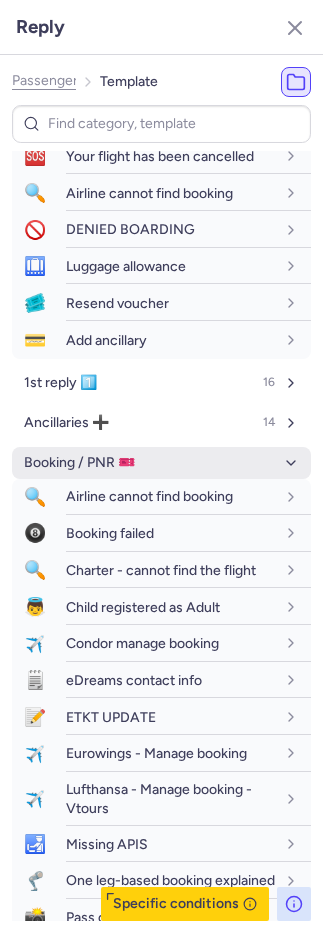 scroll, scrollTop: 908, scrollLeft: 0, axis: vertical 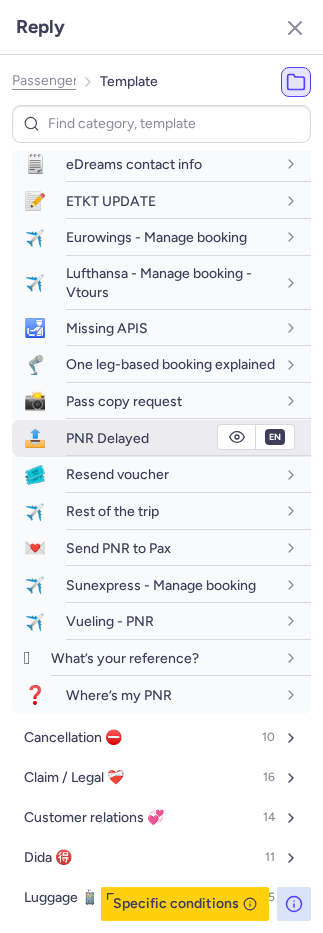 click on "PNR Delayed" at bounding box center (107, 438) 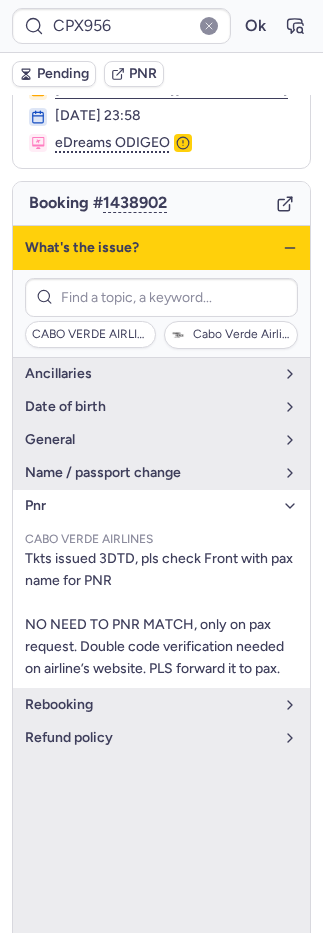 click on "Pending" at bounding box center [63, 74] 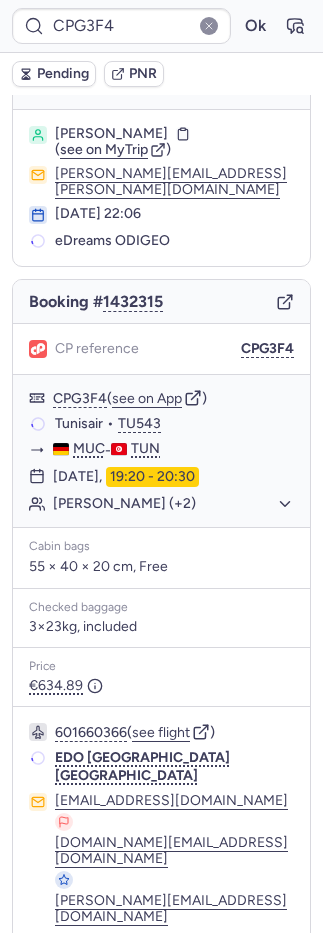 scroll, scrollTop: 24, scrollLeft: 0, axis: vertical 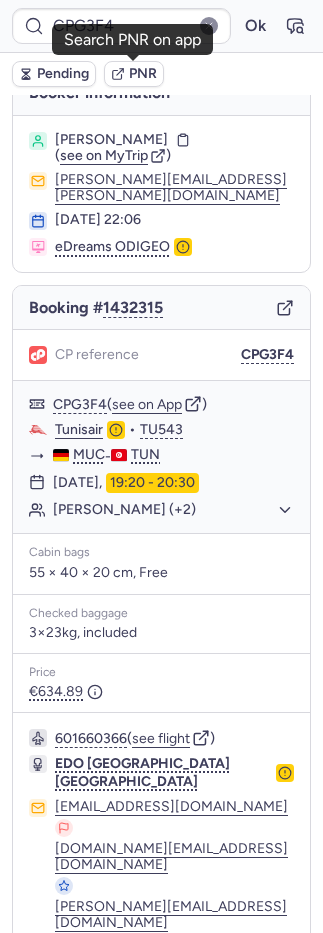 click on "PNR" at bounding box center [143, 74] 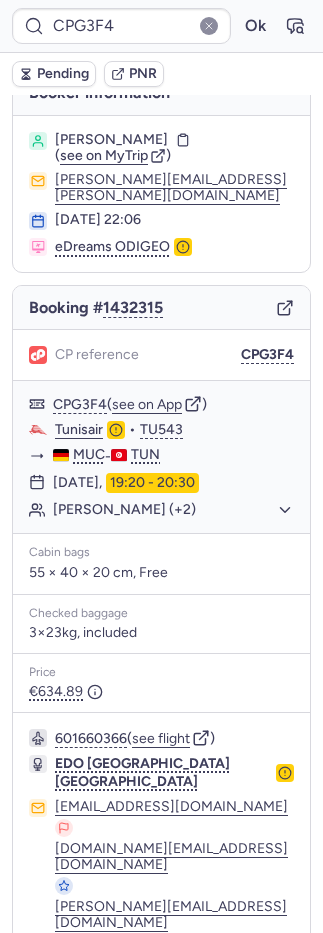 click on "Specific conditions" at bounding box center [170, 1002] 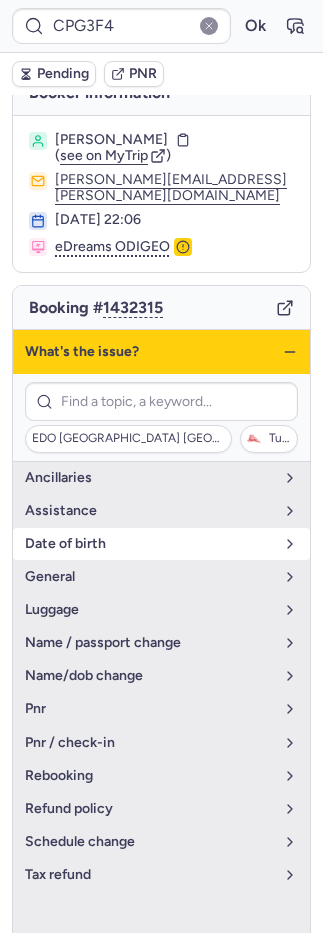 click on "date of birth" at bounding box center [149, 544] 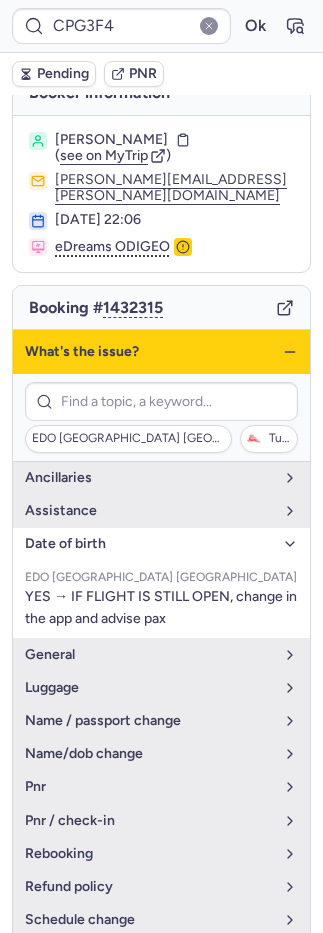 scroll, scrollTop: 4, scrollLeft: 0, axis: vertical 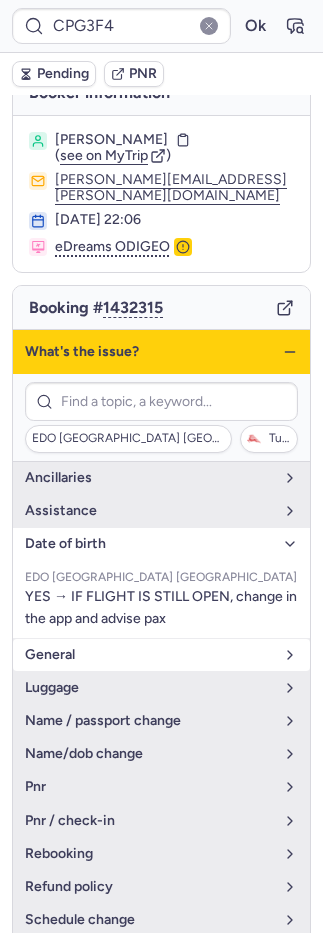 click on "general" at bounding box center [149, 655] 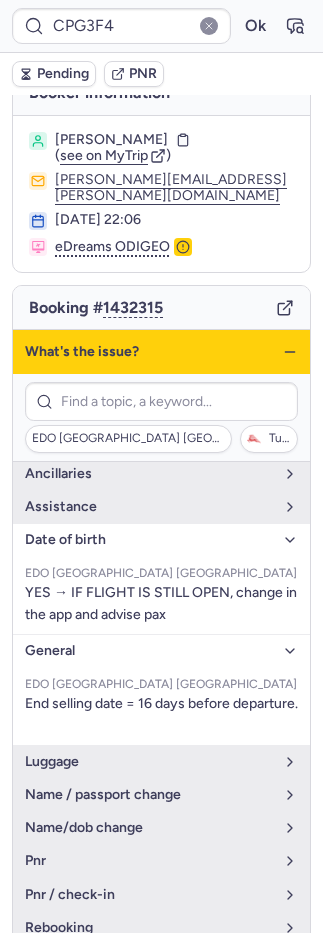 scroll, scrollTop: 112, scrollLeft: 0, axis: vertical 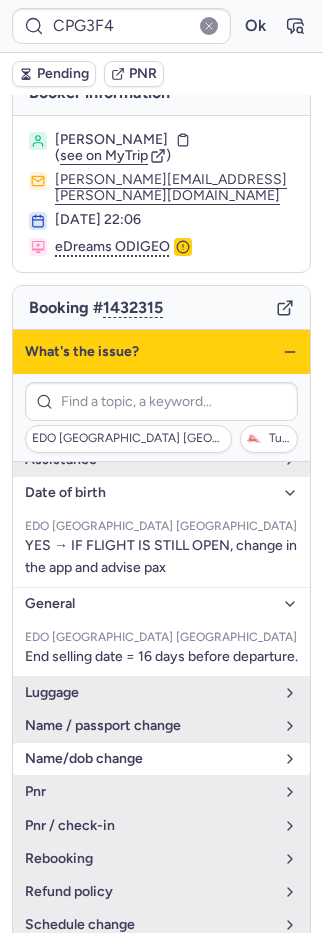 click on "name/dob change" at bounding box center (149, 759) 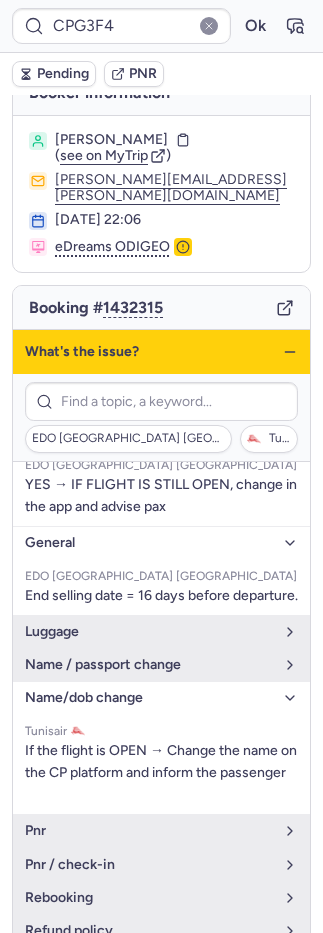 scroll, scrollTop: 186, scrollLeft: 0, axis: vertical 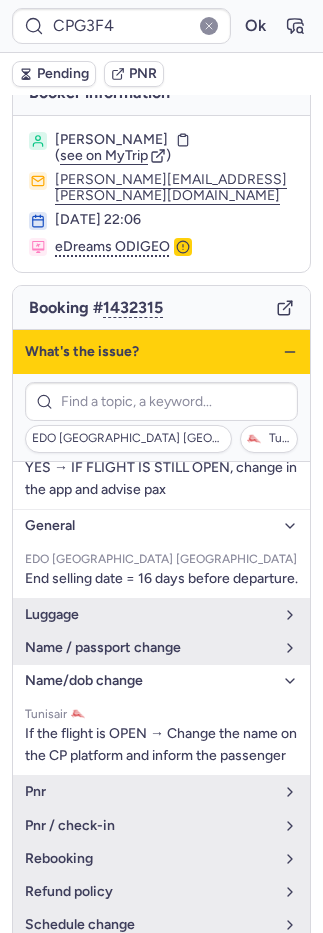 click 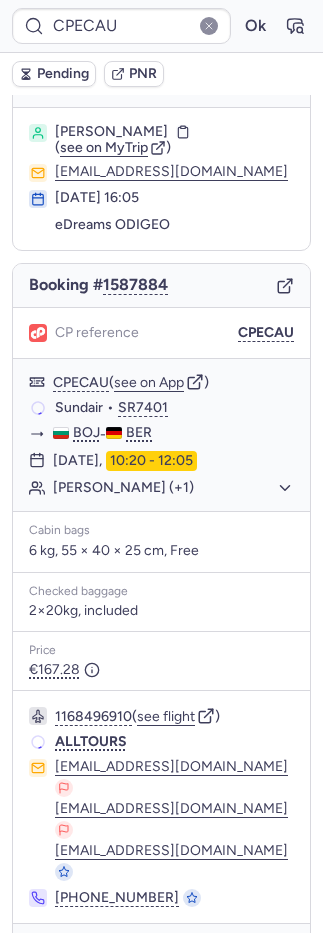 scroll, scrollTop: 26, scrollLeft: 0, axis: vertical 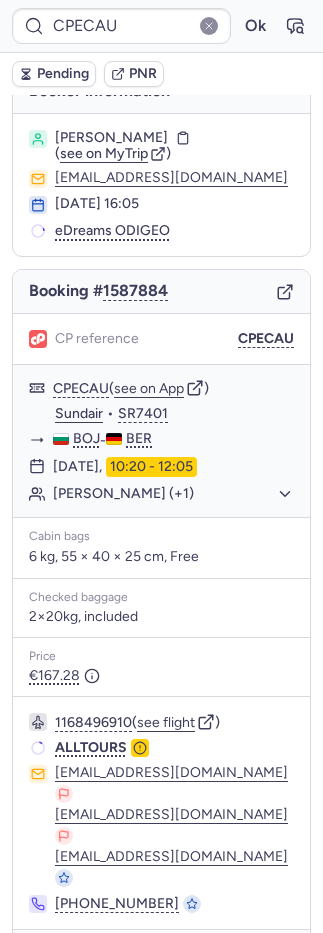 type on "CP7VVV" 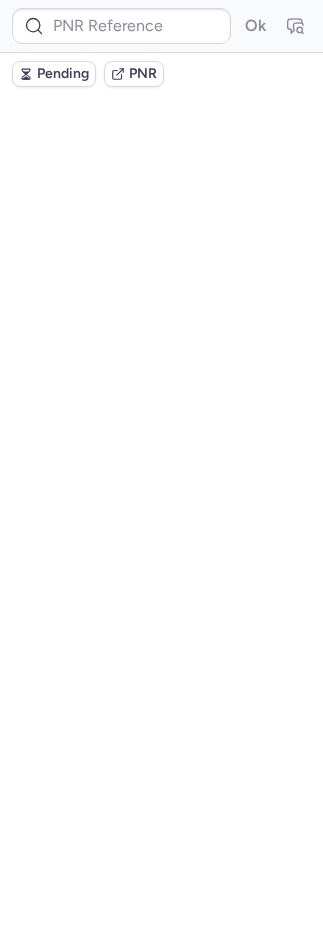 scroll, scrollTop: 0, scrollLeft: 0, axis: both 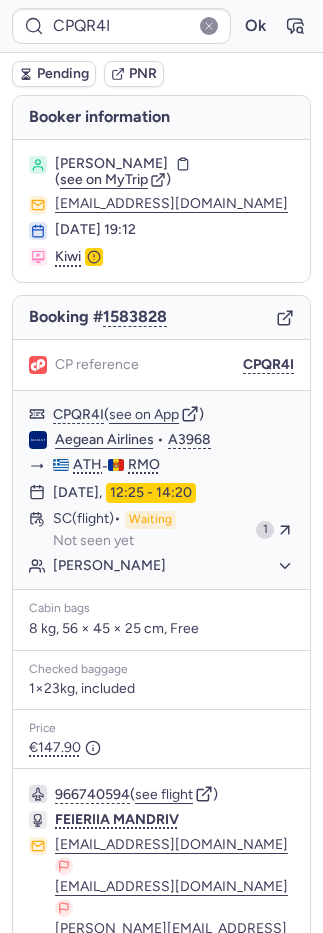 type on "CPOGFP" 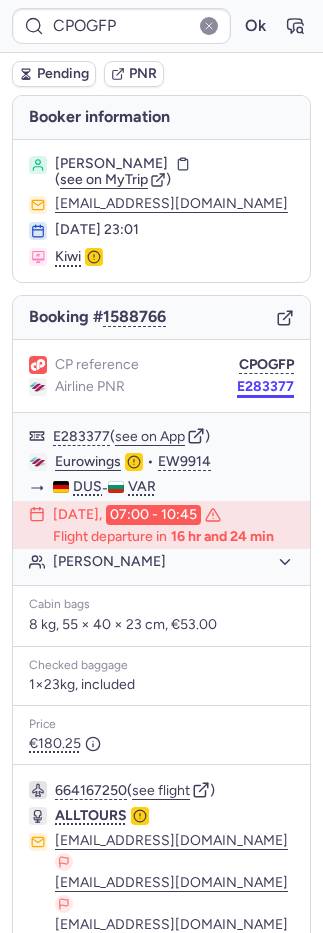 click on "E283377" at bounding box center [265, 387] 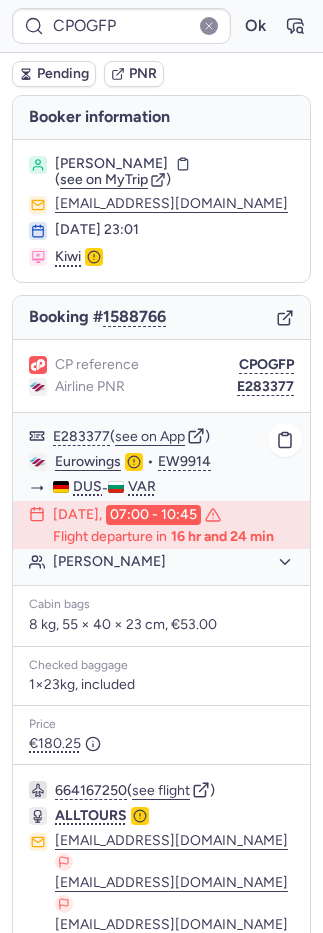 click on "[PERSON_NAME]" 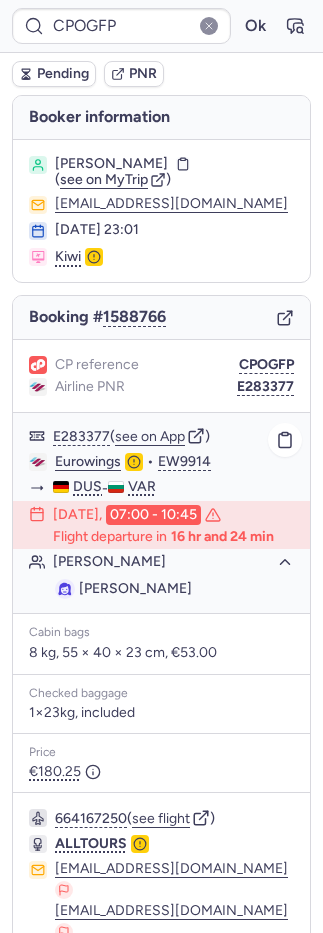 click on "[PERSON_NAME]" at bounding box center (135, 588) 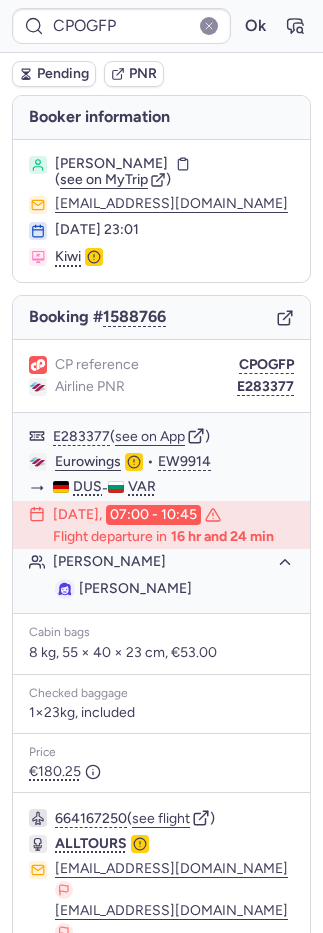 copy on "BALTAZHIEVA" 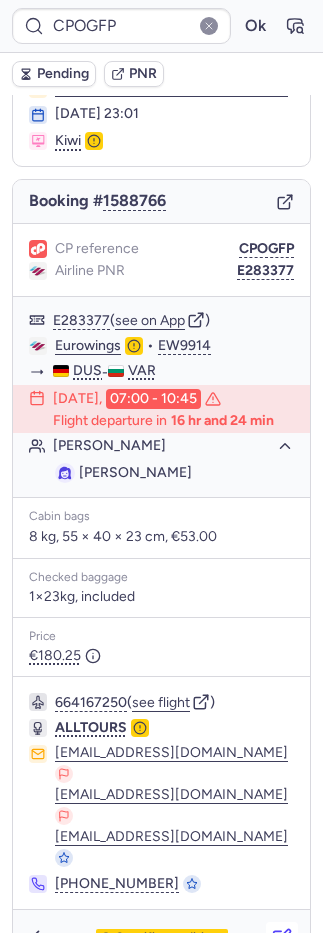 click 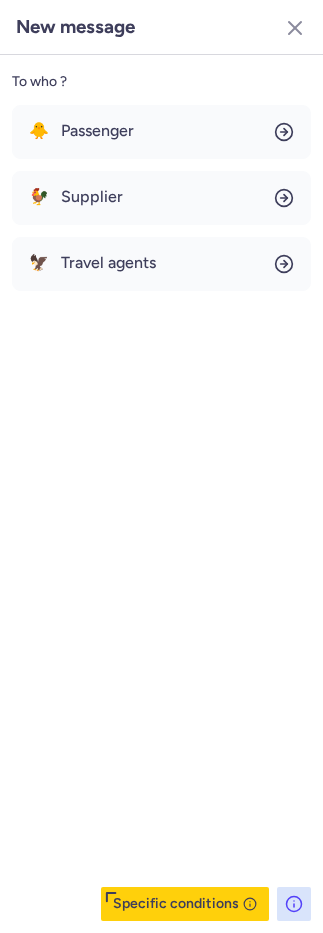 click on "Specific conditions" at bounding box center (185, 904) 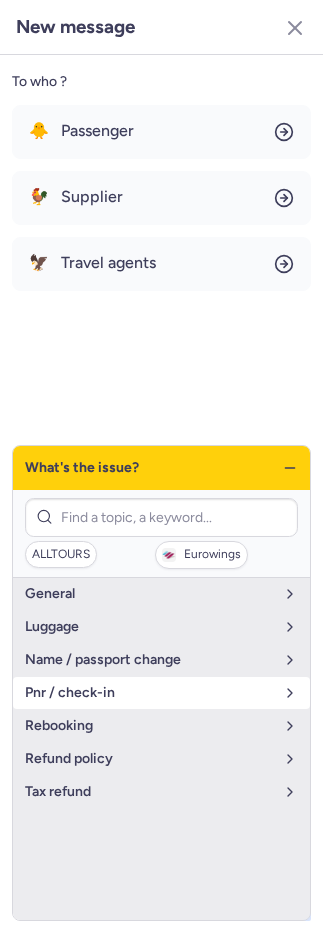 click on "pnr / check-in" at bounding box center (149, 693) 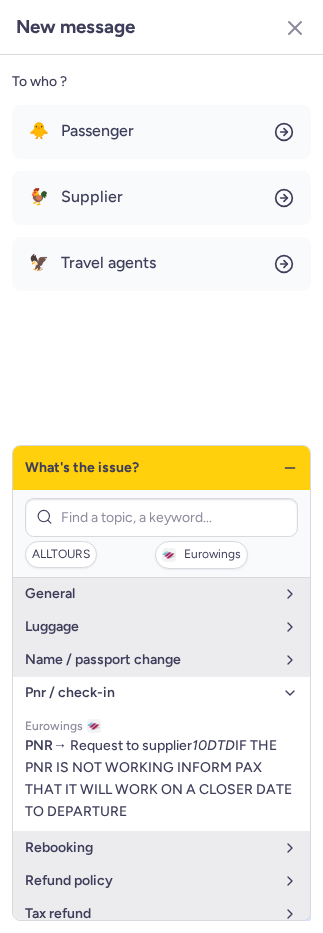 scroll, scrollTop: 6, scrollLeft: 0, axis: vertical 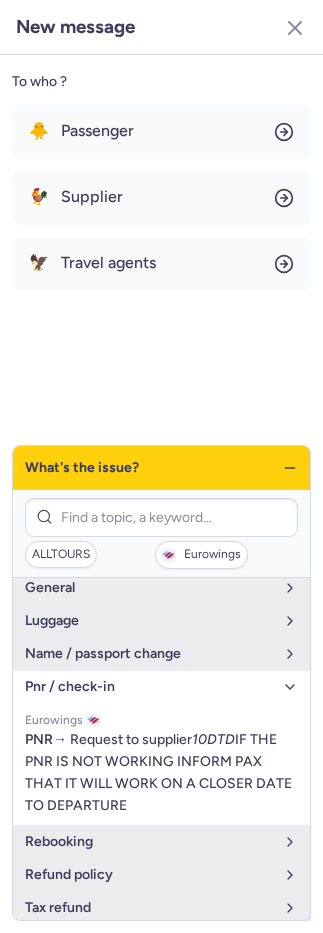 click 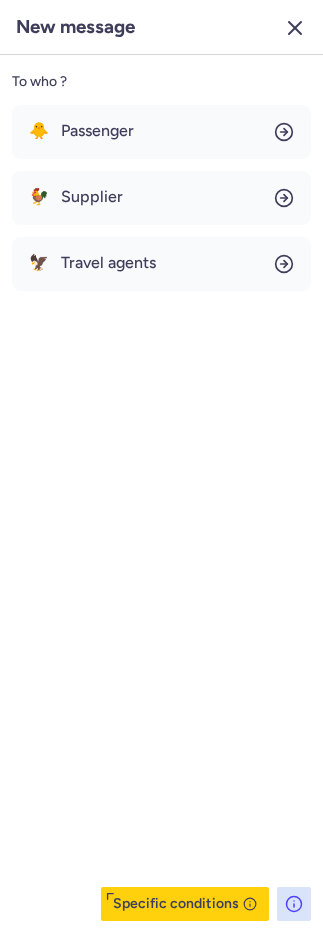 click 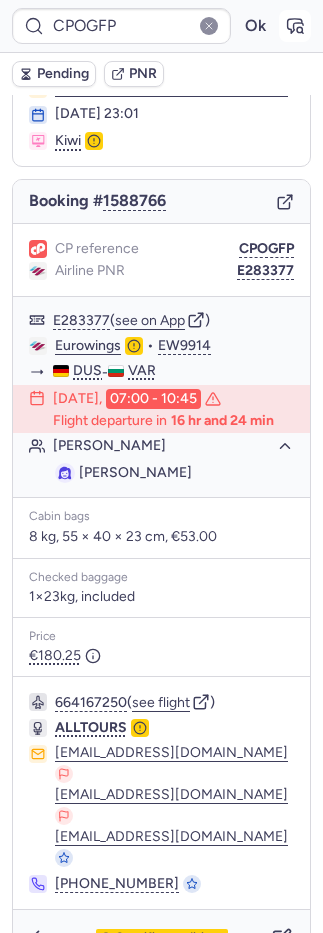 click 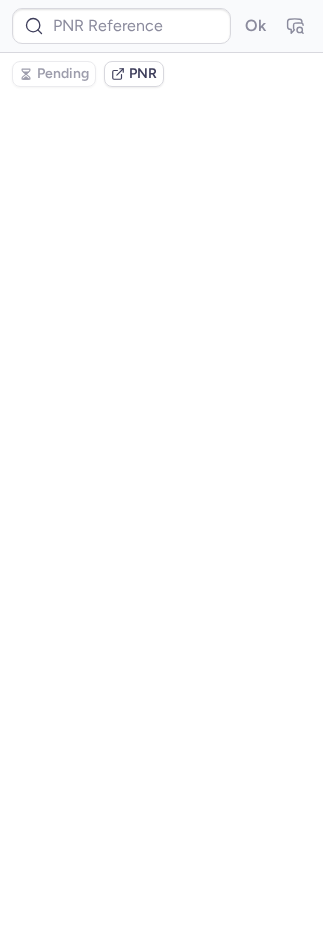 scroll, scrollTop: 0, scrollLeft: 0, axis: both 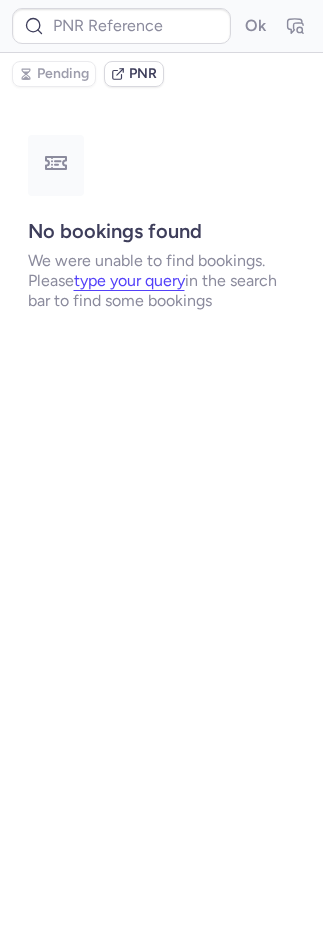 type on "CPOGFP" 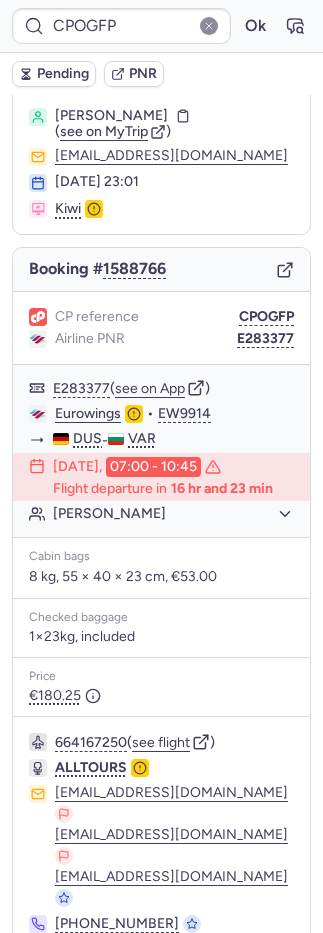 scroll, scrollTop: 88, scrollLeft: 0, axis: vertical 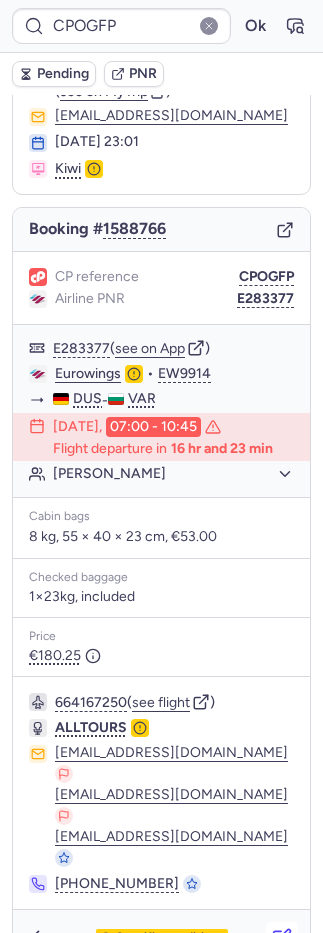 click 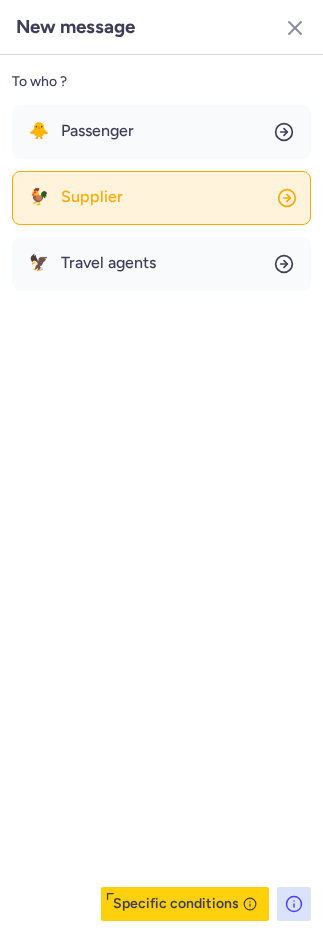 click on "🐓 Supplier" 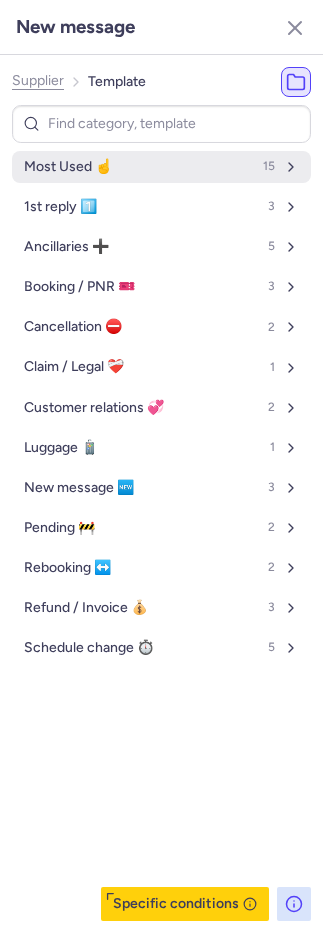 click on "Most Used ☝️ 15" at bounding box center (161, 167) 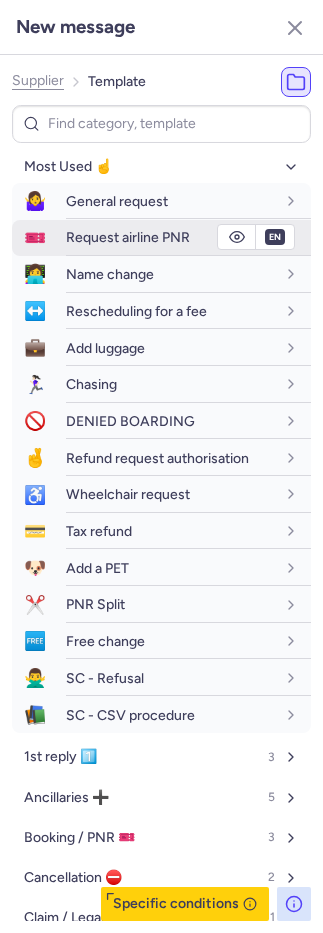 click on "Request airline PNR" at bounding box center (128, 237) 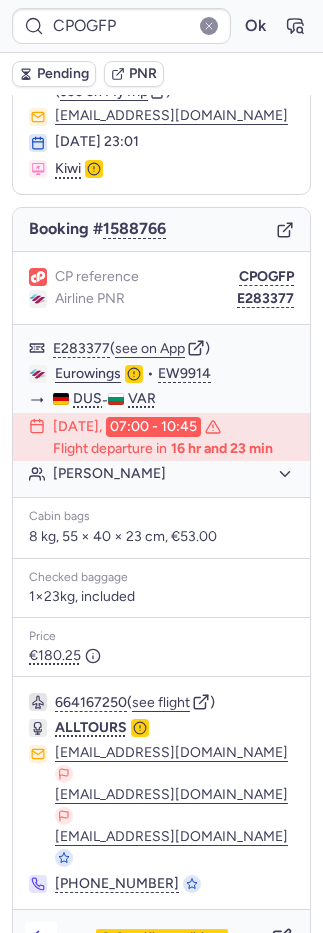 click at bounding box center (41, 938) 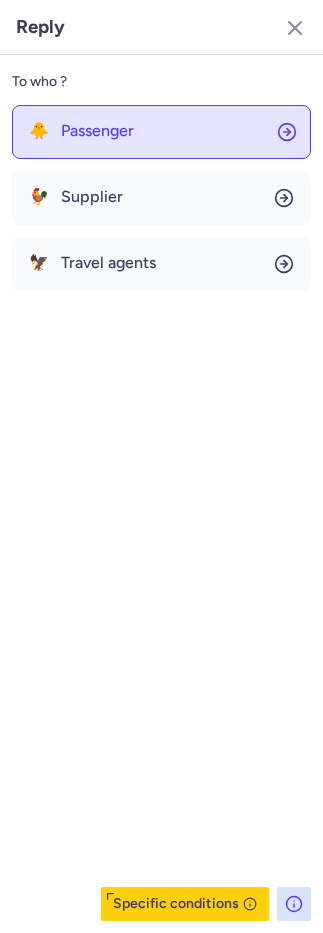 click on "🐥 Passenger" 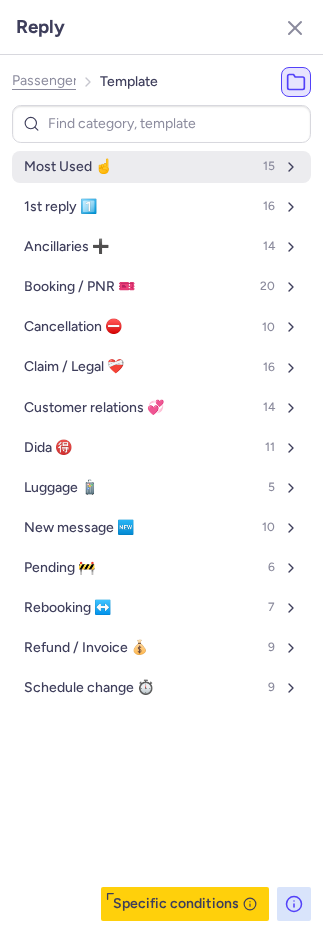 click on "Most Used ☝️" at bounding box center (68, 167) 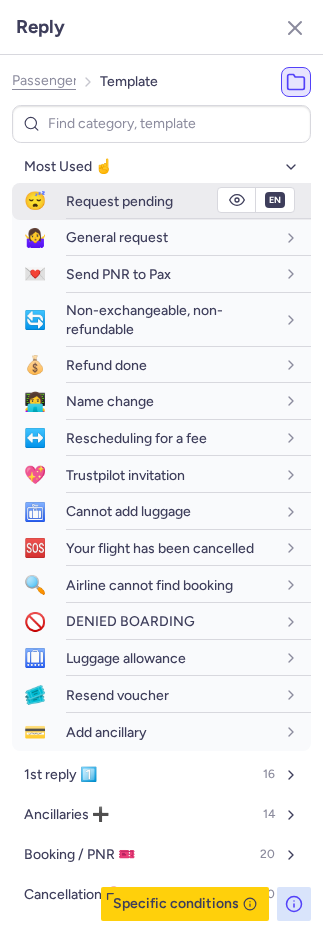 click on "Request pending" at bounding box center [119, 201] 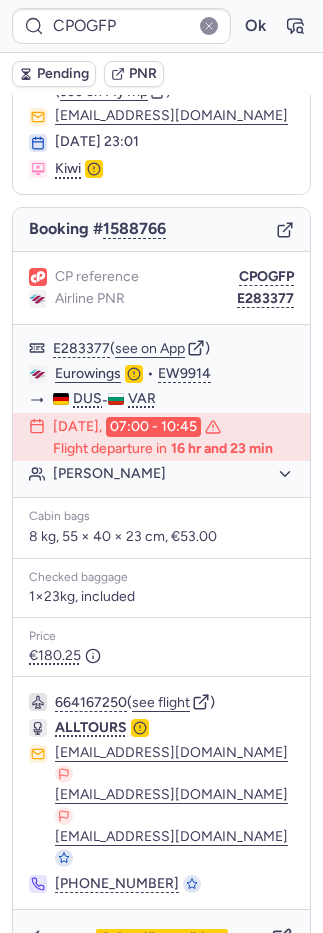 click on "Pending" at bounding box center [63, 74] 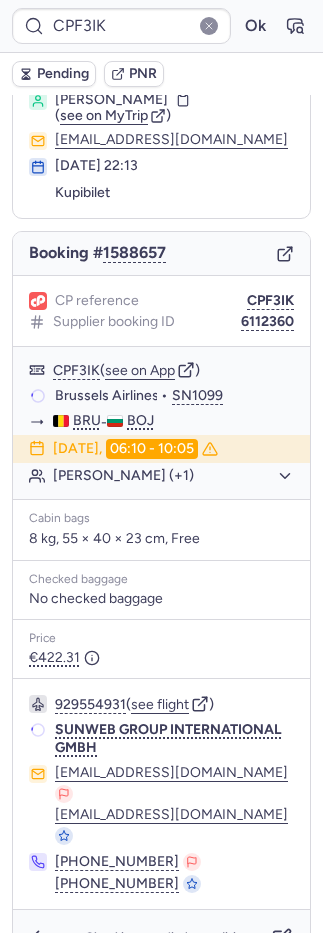 type on "CPQR4I" 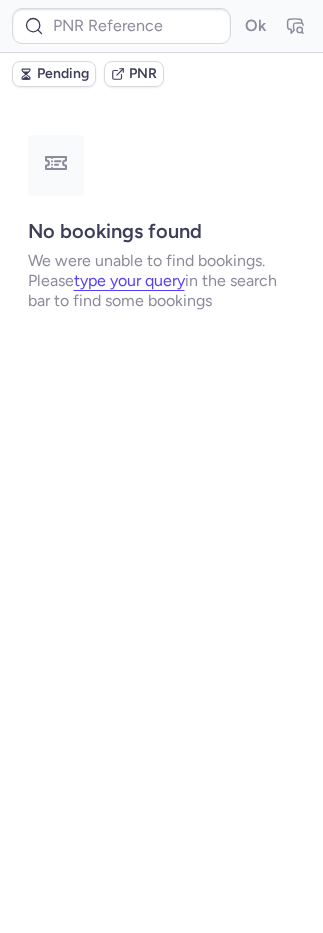 scroll, scrollTop: 0, scrollLeft: 0, axis: both 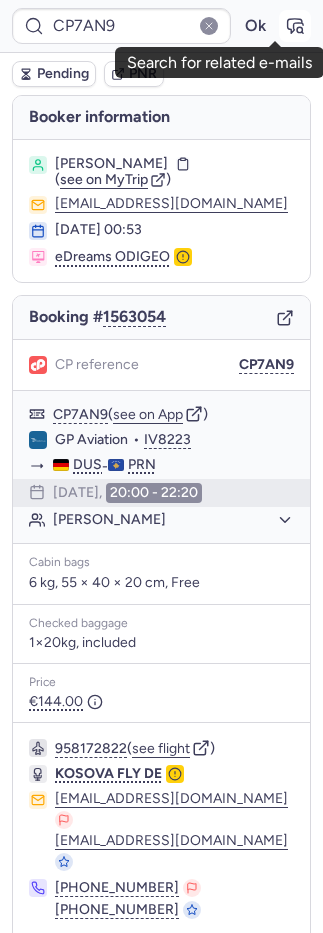 click 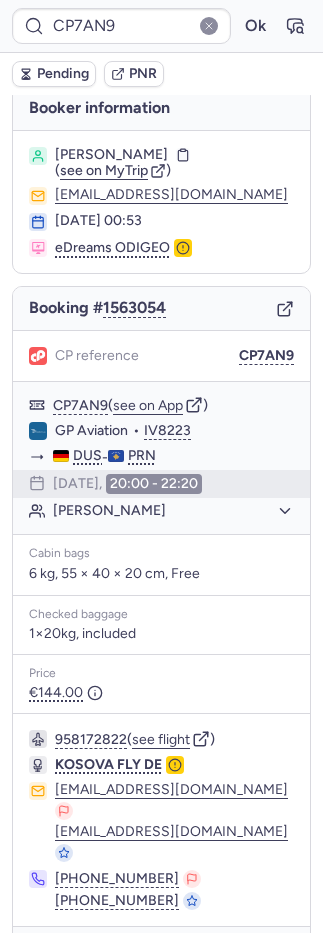 scroll, scrollTop: 26, scrollLeft: 0, axis: vertical 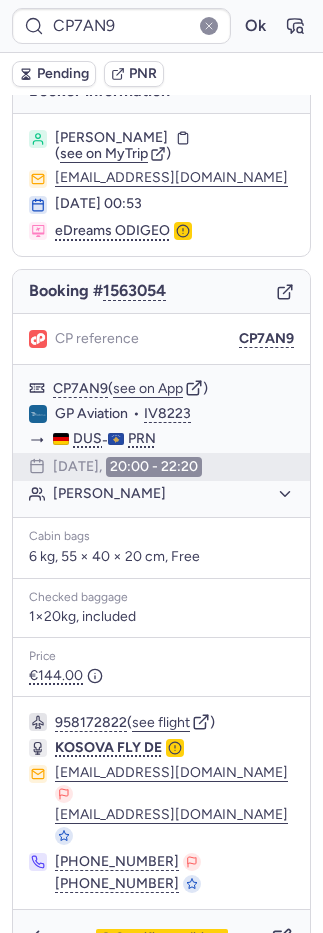 click on "Pending" at bounding box center [63, 74] 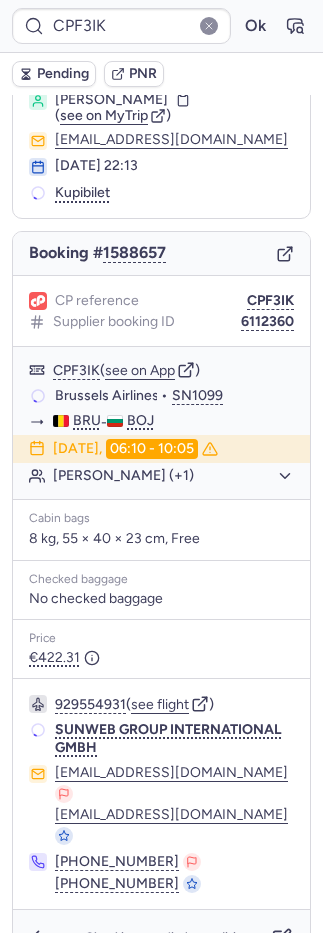 type on "CP8GEJ" 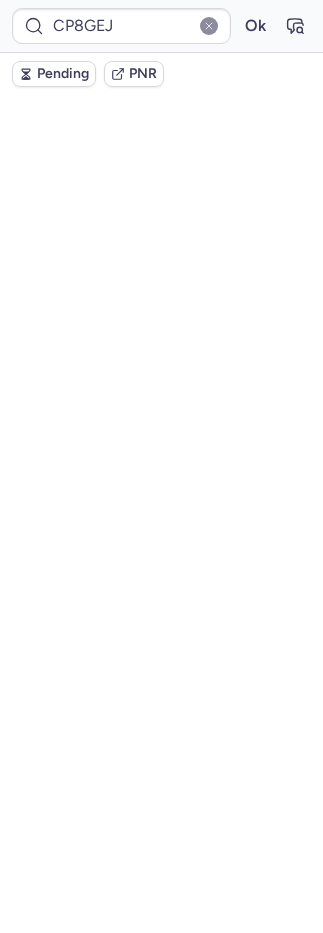 scroll, scrollTop: 104, scrollLeft: 0, axis: vertical 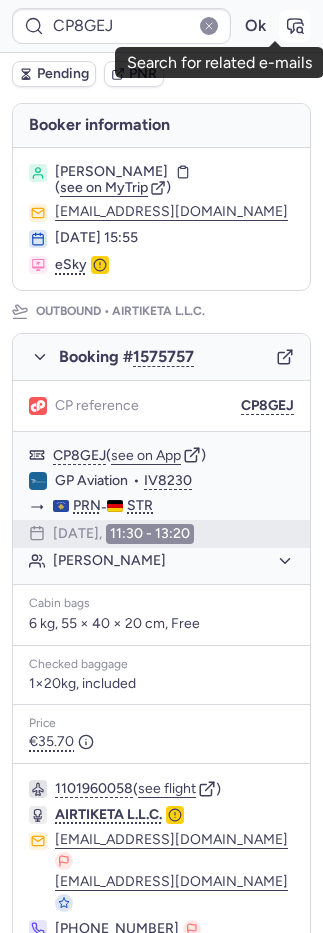 click 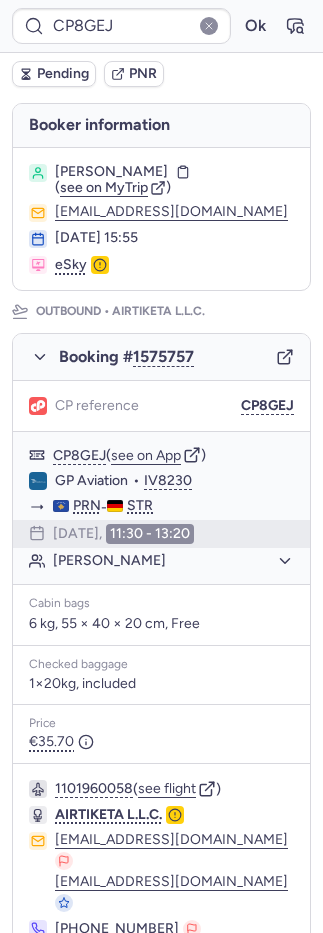 click on "Pending" at bounding box center (63, 74) 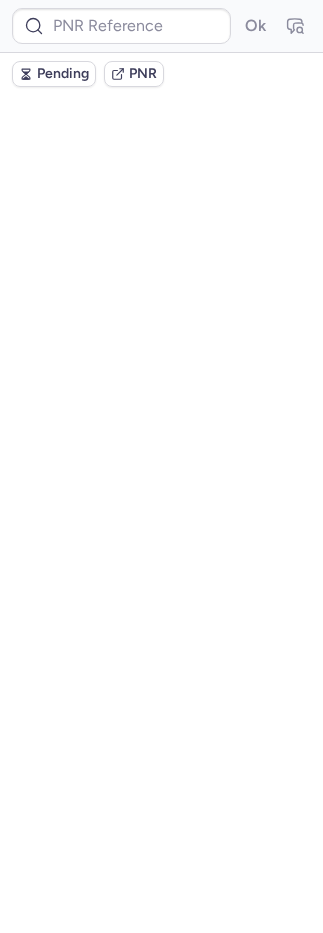 scroll, scrollTop: 0, scrollLeft: 0, axis: both 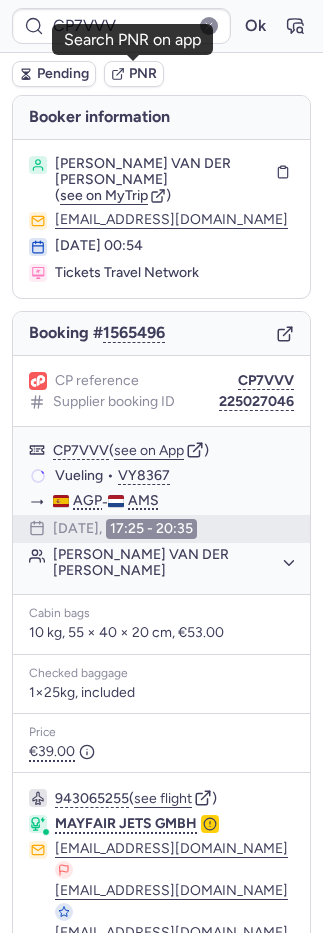 click on "PNR" at bounding box center (143, 74) 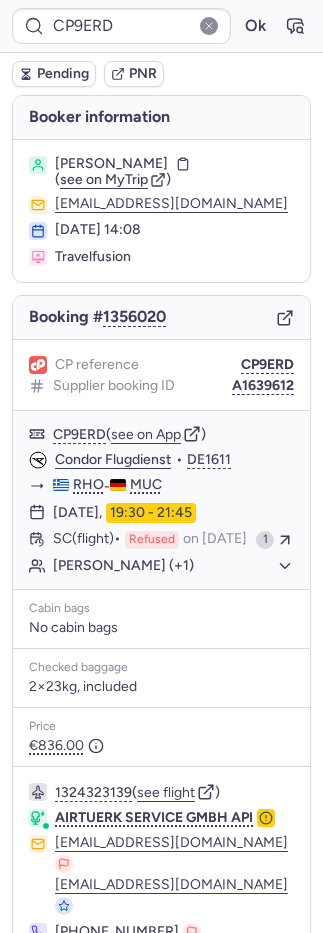 click on "PNR" at bounding box center (134, 74) 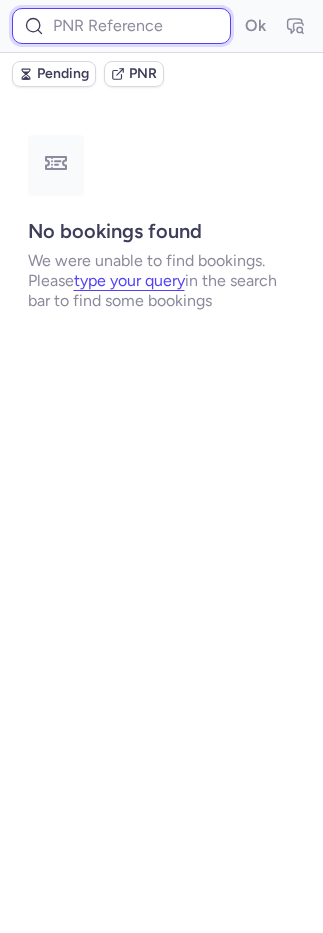 click at bounding box center [121, 26] 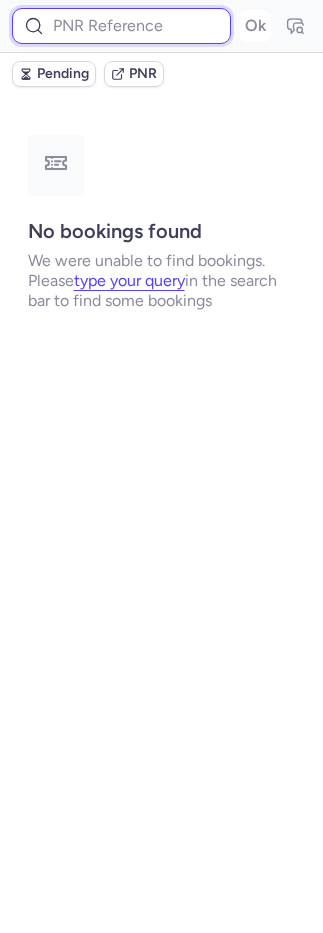 paste on "917501658767651101" 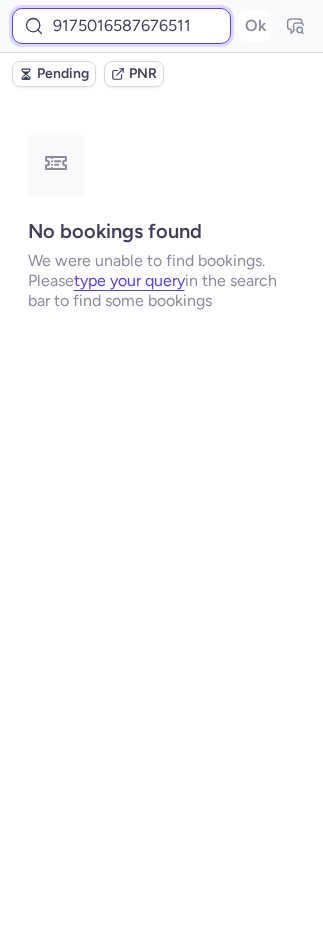 scroll, scrollTop: 0, scrollLeft: 15, axis: horizontal 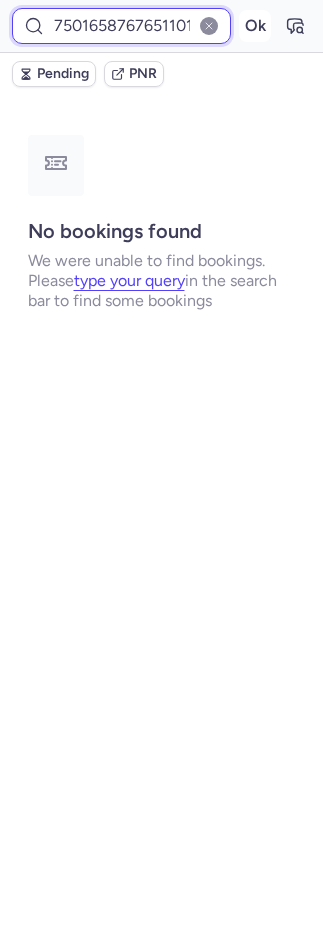 type on "917501658767651101" 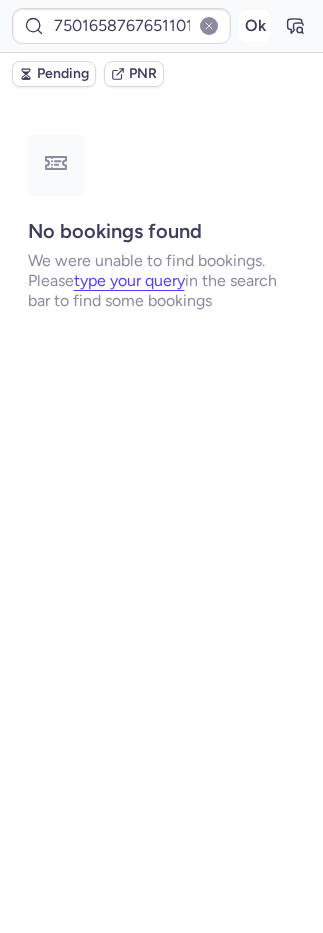 scroll, scrollTop: 0, scrollLeft: 0, axis: both 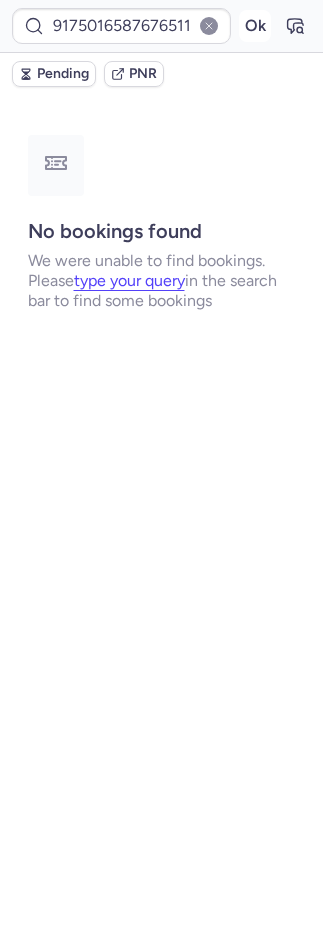 click on "Ok" at bounding box center [255, 26] 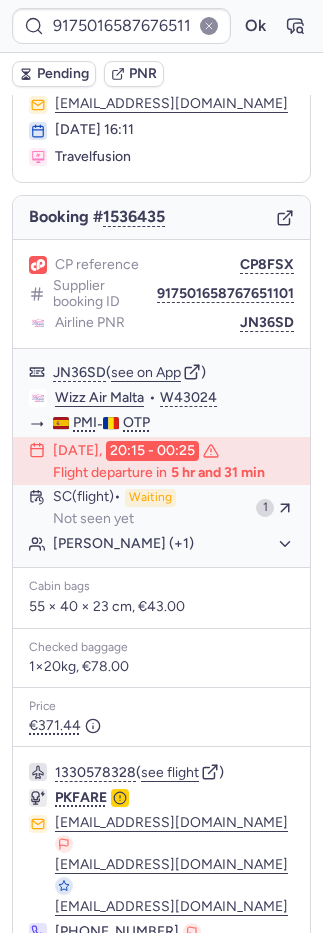 scroll, scrollTop: 148, scrollLeft: 0, axis: vertical 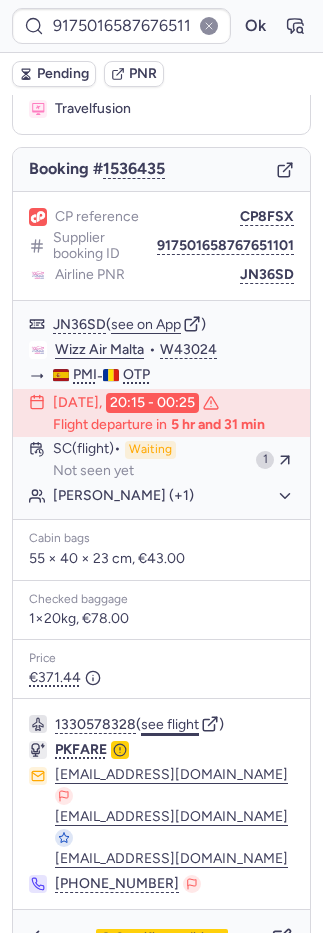 click on "see flight" 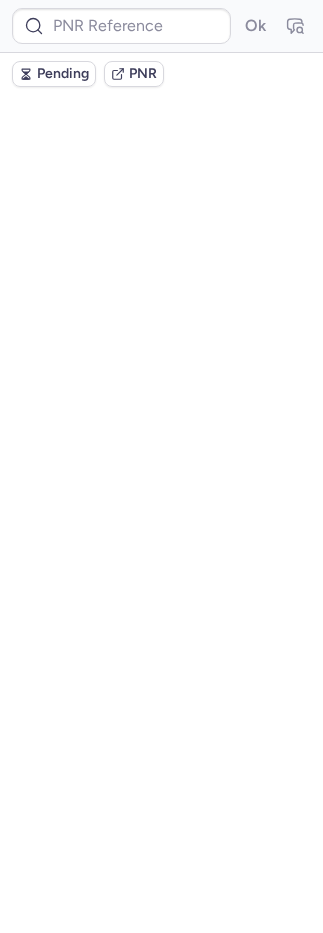 scroll, scrollTop: 0, scrollLeft: 0, axis: both 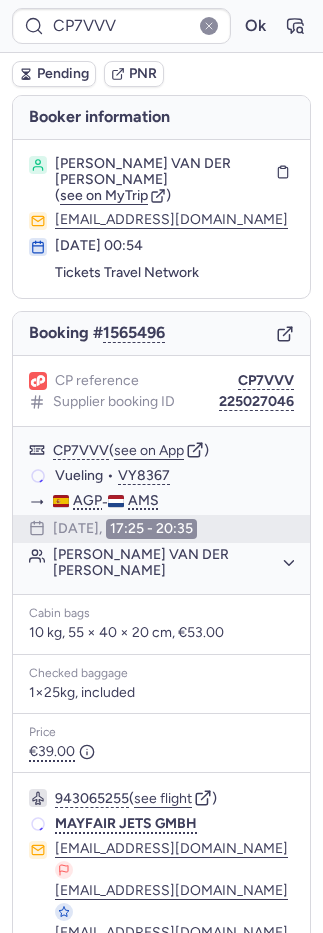type on "CPF3IK" 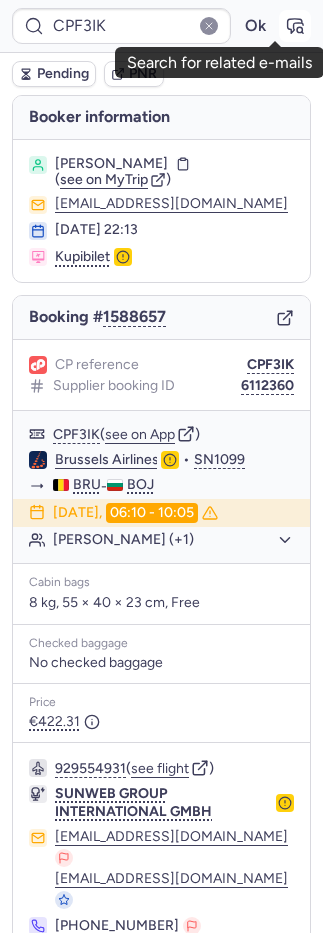 click 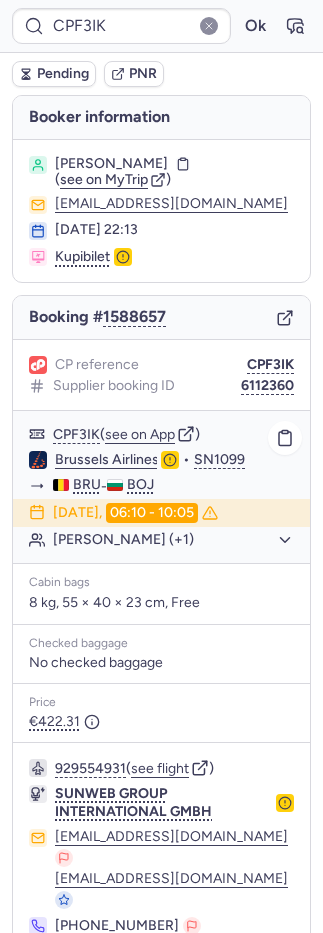 click on "CPF3IK  ( see on App )" 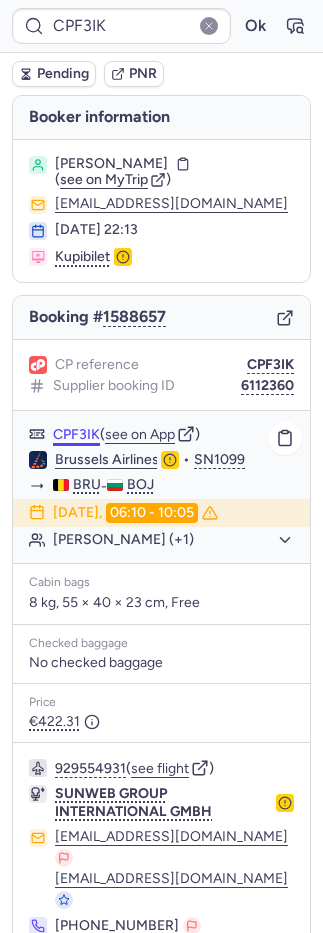 click on "CPF3IK" 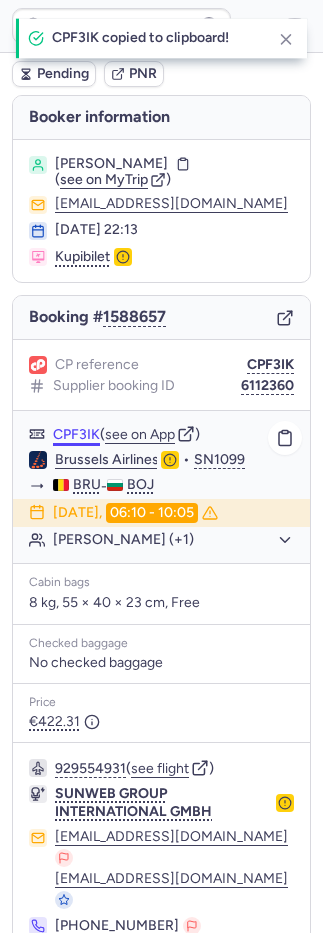 click on "CPF3IK" 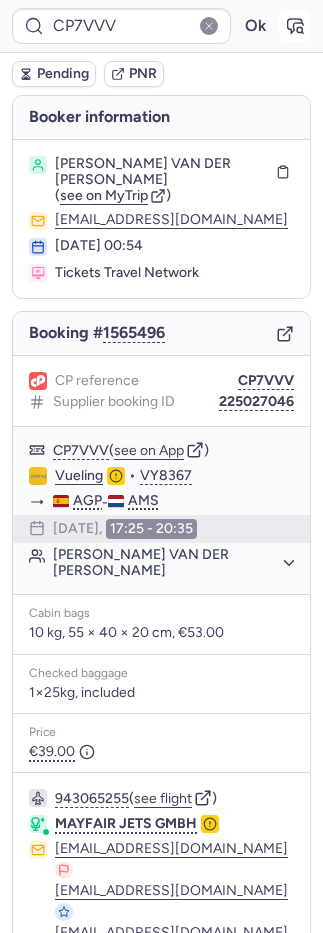 click 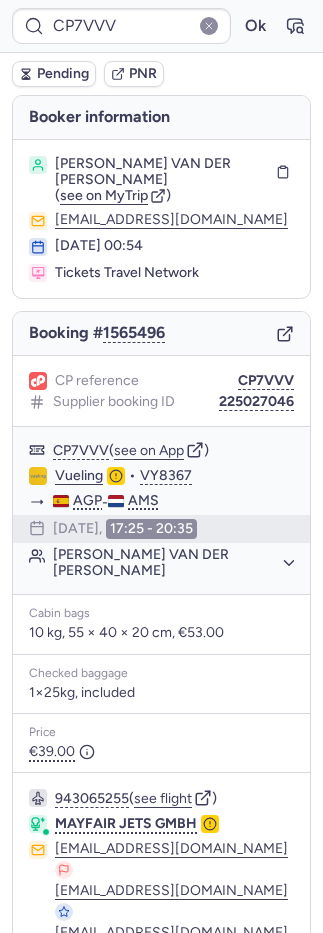 type on "CPRGHZ" 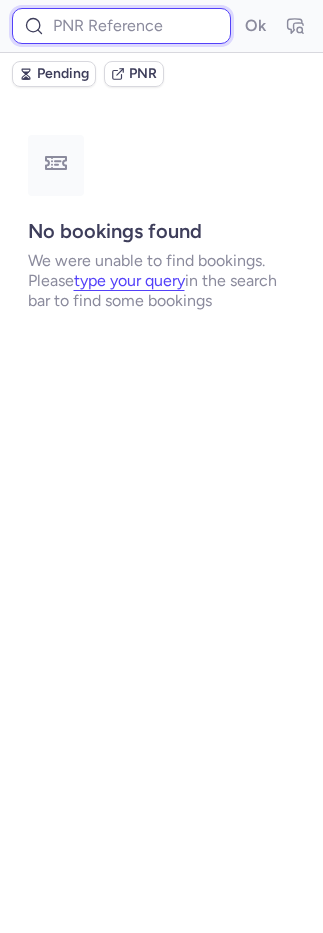 click at bounding box center (121, 26) 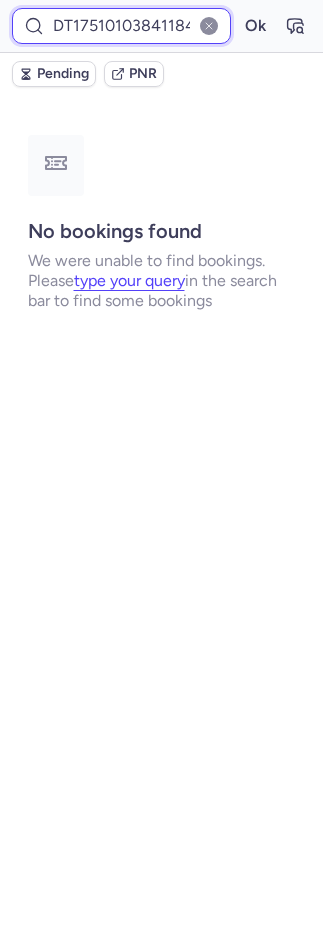 scroll, scrollTop: 0, scrollLeft: 20, axis: horizontal 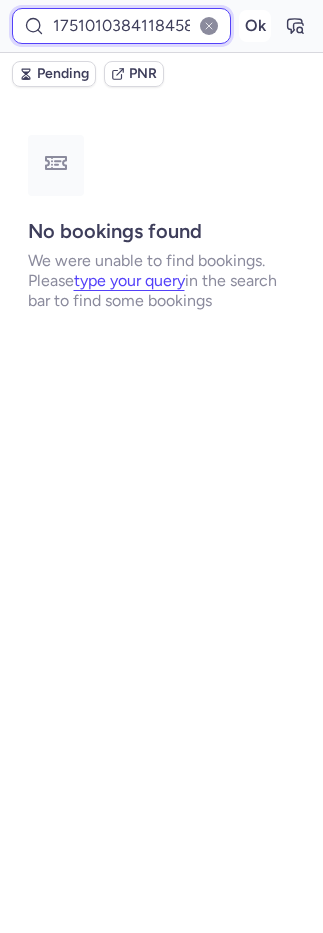 type on "DT1751010384118458" 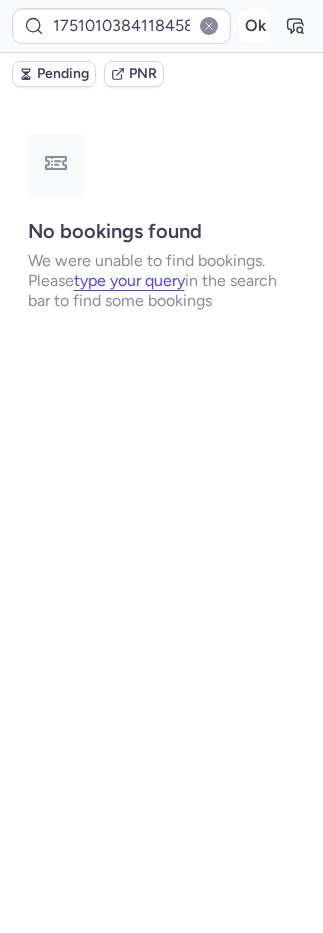 scroll, scrollTop: 0, scrollLeft: 0, axis: both 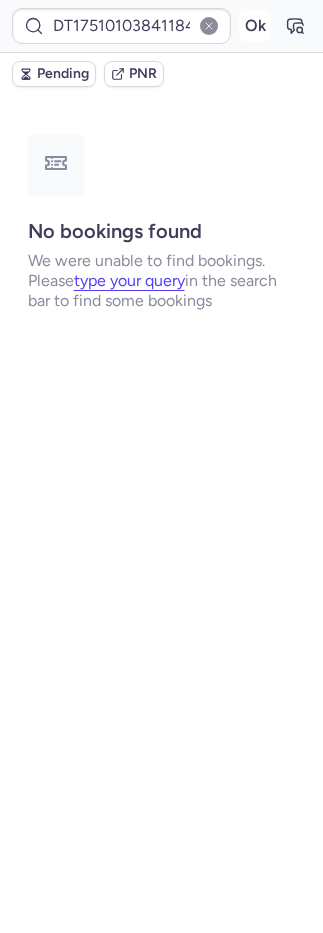 click on "Ok" at bounding box center (255, 26) 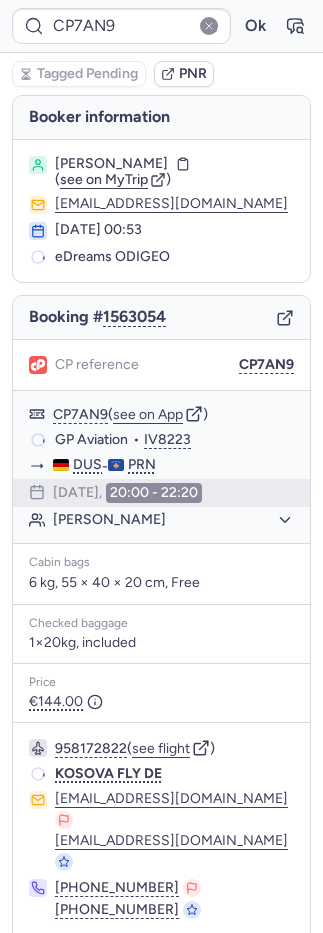 type on "CPRGHZ" 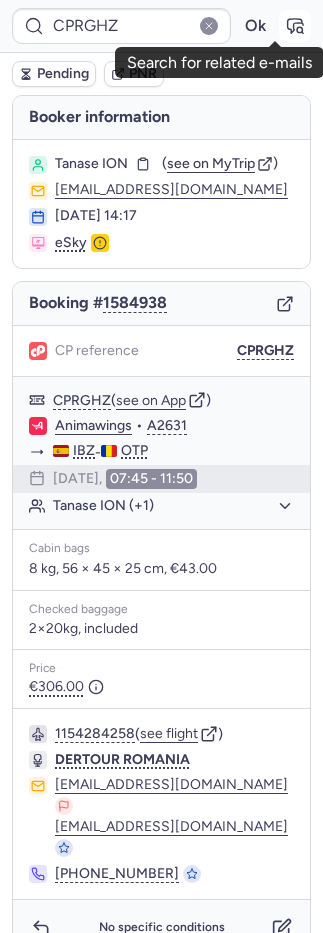 click at bounding box center (295, 26) 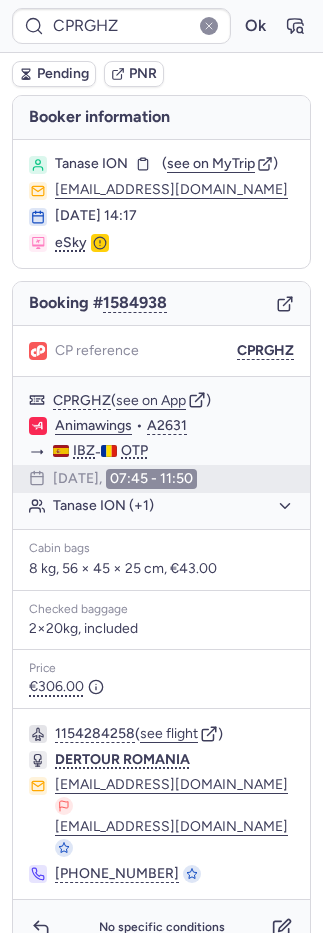 type on "CP7AN9" 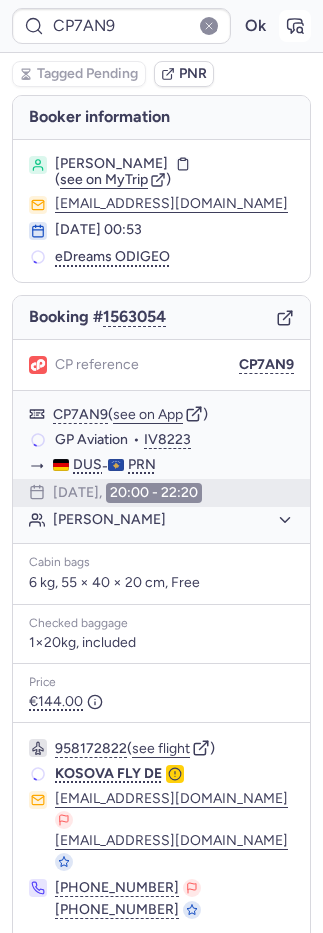 click 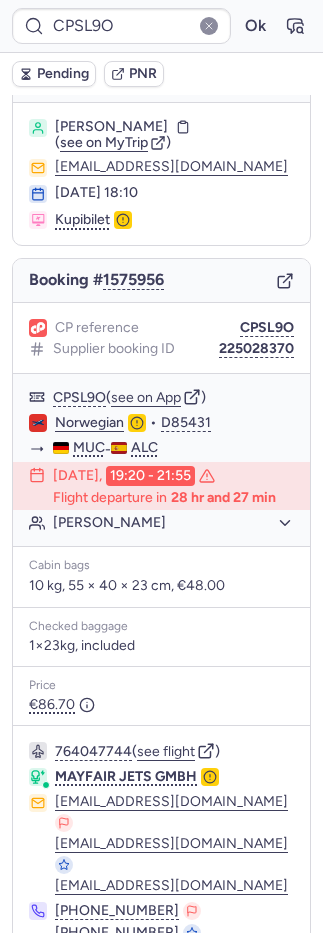 scroll, scrollTop: 148, scrollLeft: 0, axis: vertical 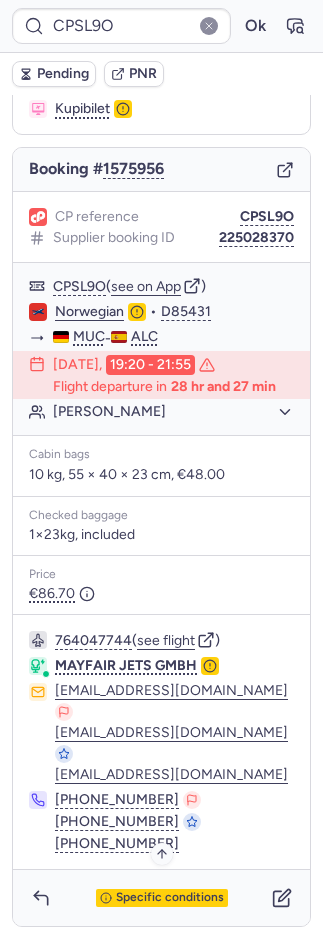 click on "Specific conditions" at bounding box center [162, 898] 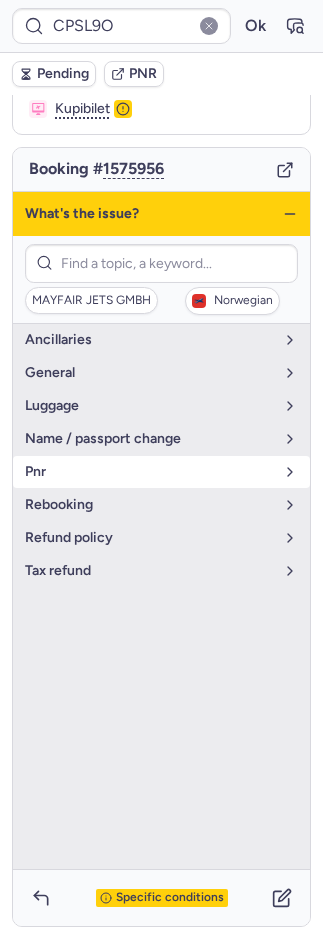 click on "pnr" at bounding box center (149, 472) 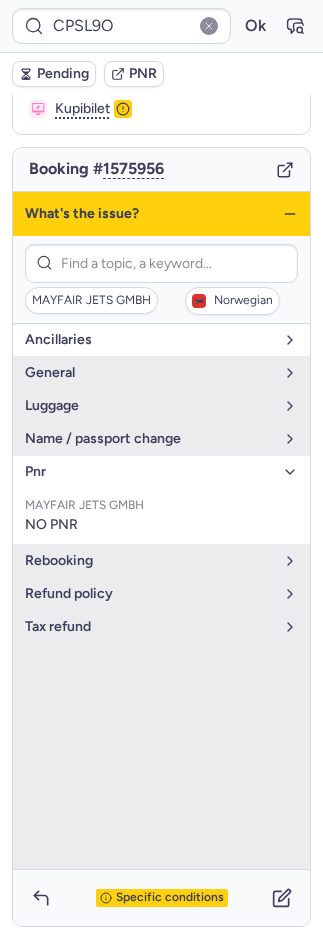 click on "Ancillaries" at bounding box center [149, 340] 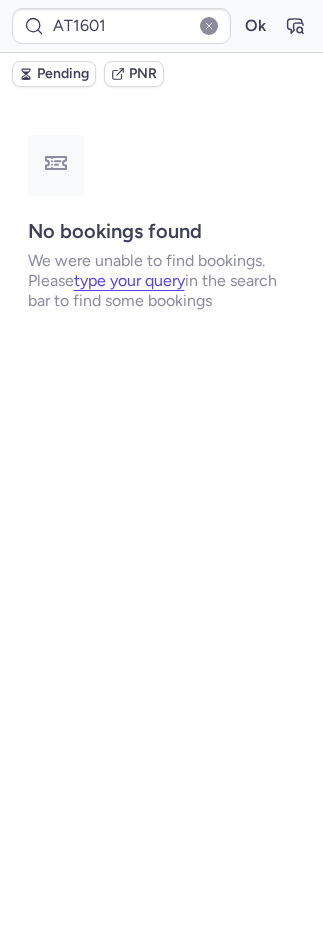 scroll, scrollTop: 0, scrollLeft: 0, axis: both 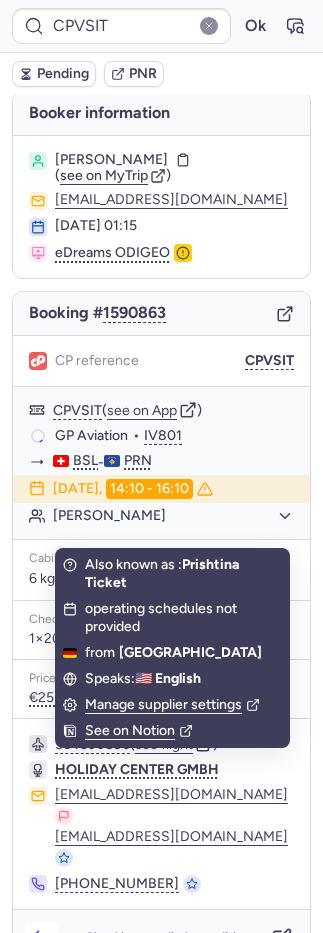 click at bounding box center (41, 938) 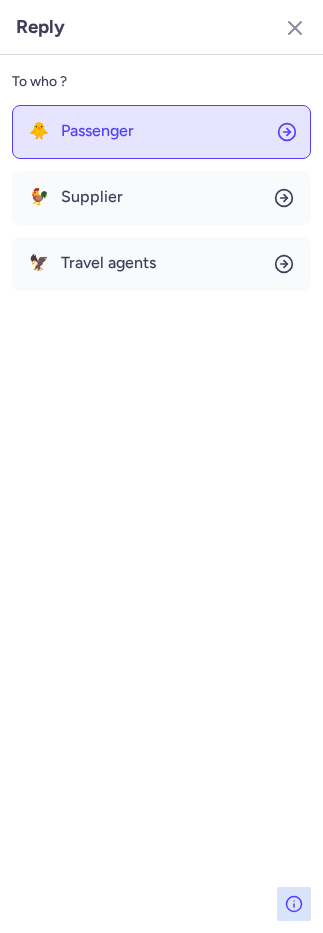 click on "🐥 Passenger" 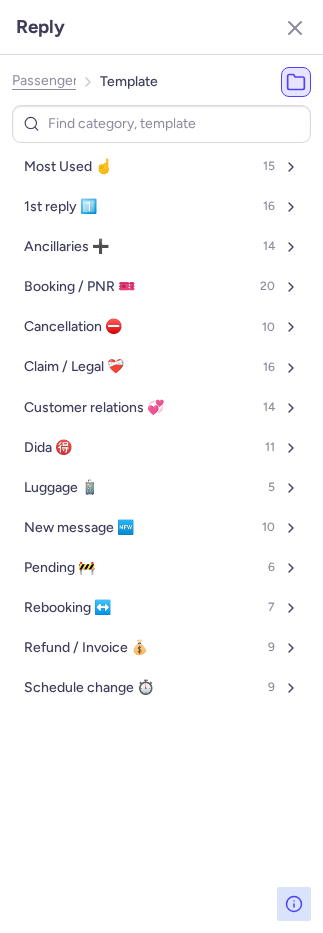 click on "Most Used ☝️ 15" at bounding box center (161, 167) 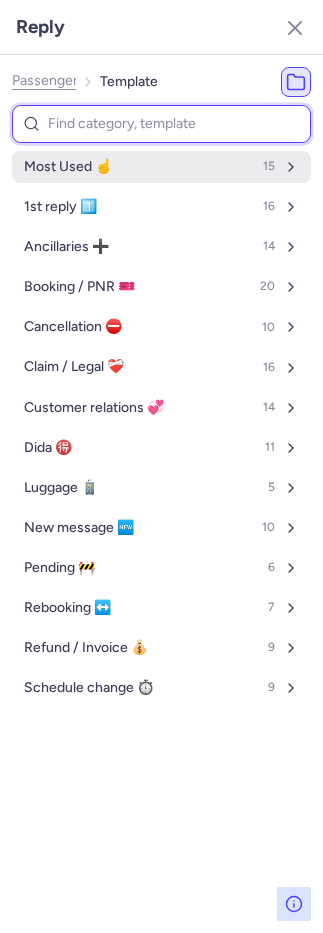 select on "en" 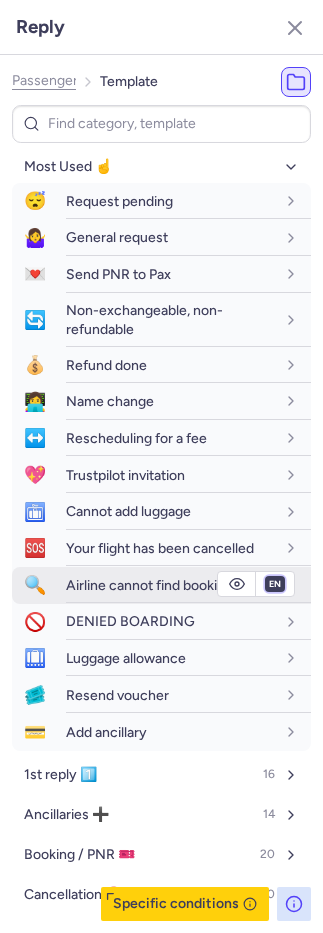 click on "fr en de nl pt es it ru" at bounding box center (275, 584) 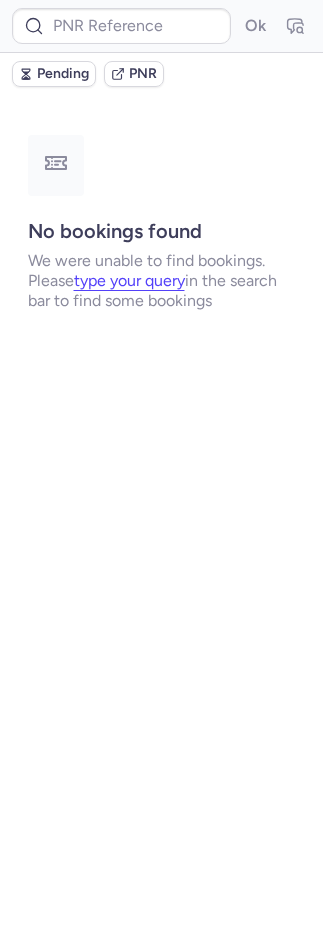 scroll, scrollTop: 0, scrollLeft: 0, axis: both 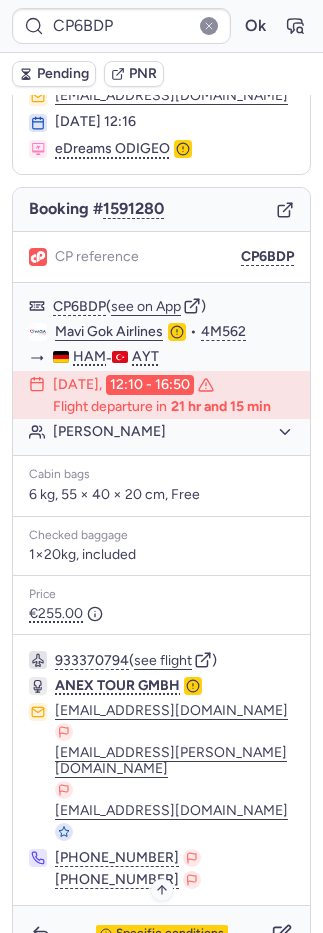 click on "Specific conditions" at bounding box center [170, 934] 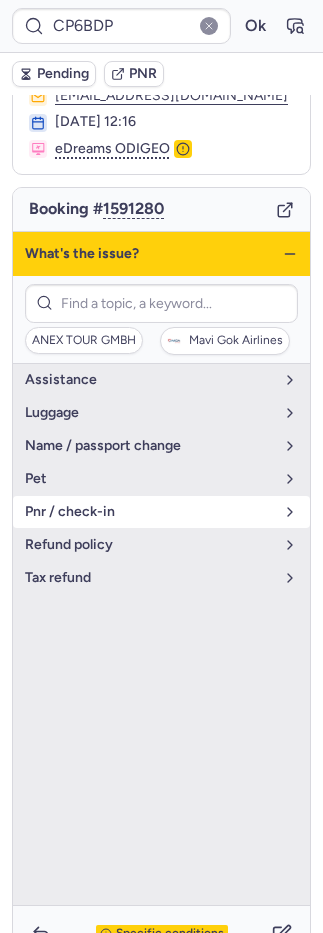 click on "pnr / check-in" at bounding box center (161, 512) 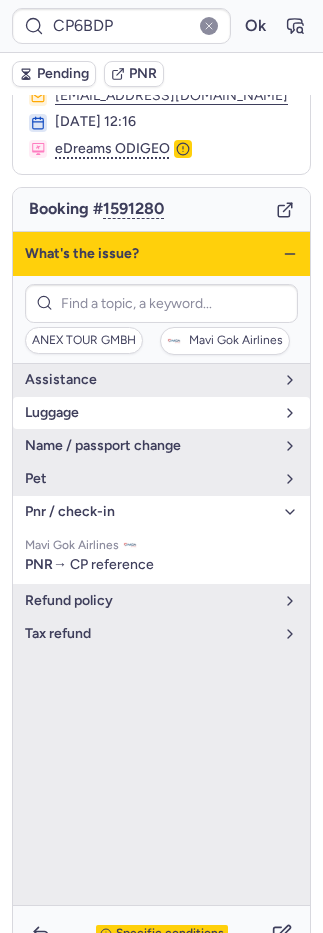 click on "luggage" at bounding box center [149, 413] 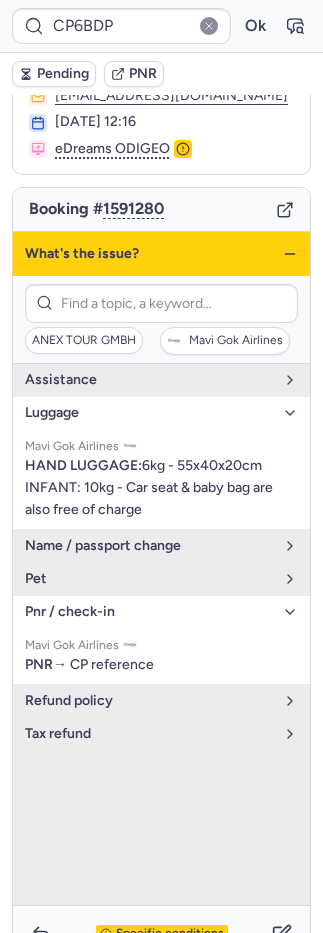 click on "Specific conditions" at bounding box center (170, 934) 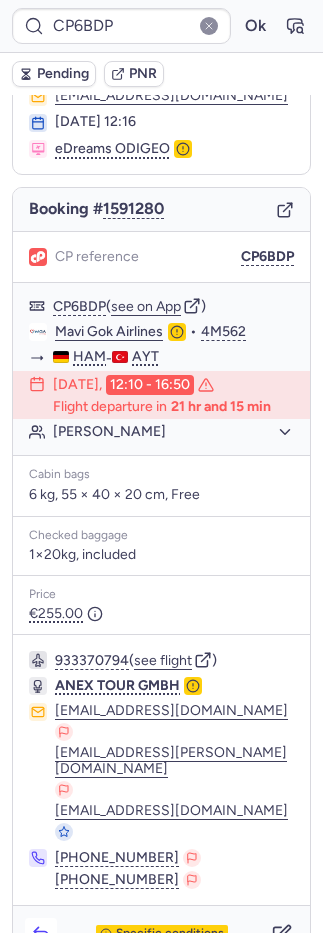 click 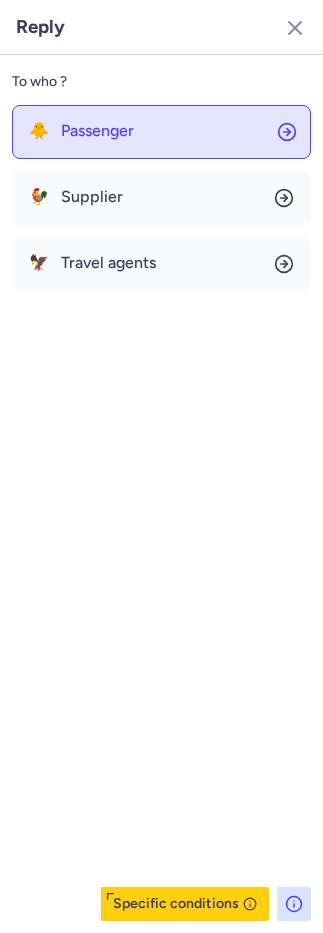 click on "🐥 Passenger" 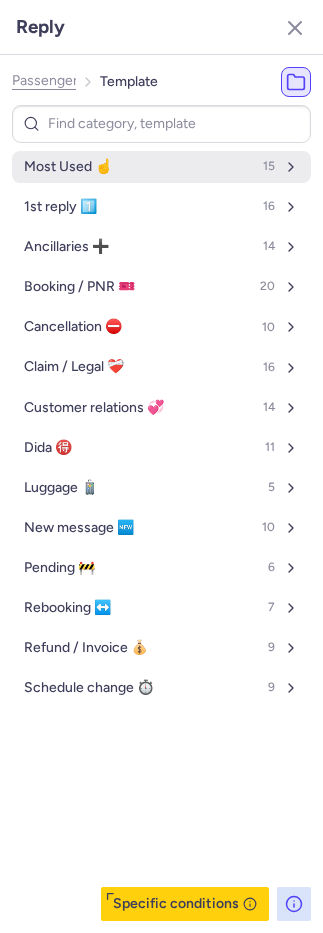 click on "Most Used ☝️" at bounding box center (68, 167) 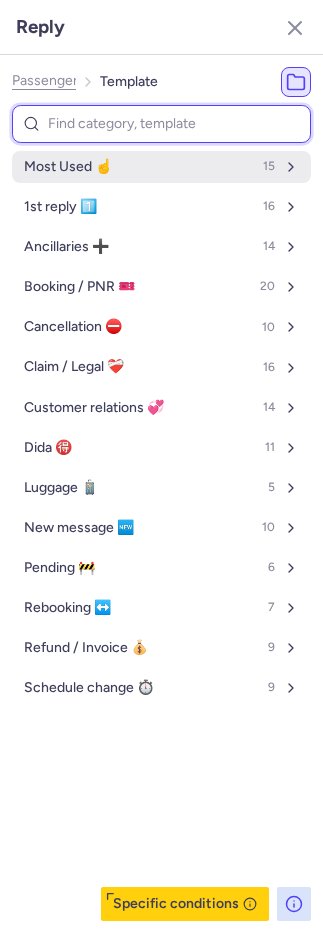 select on "en" 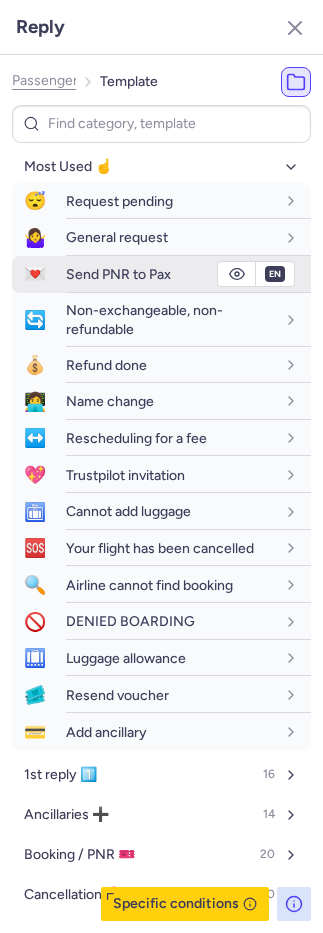 click on "Send PNR to Pax" at bounding box center (118, 274) 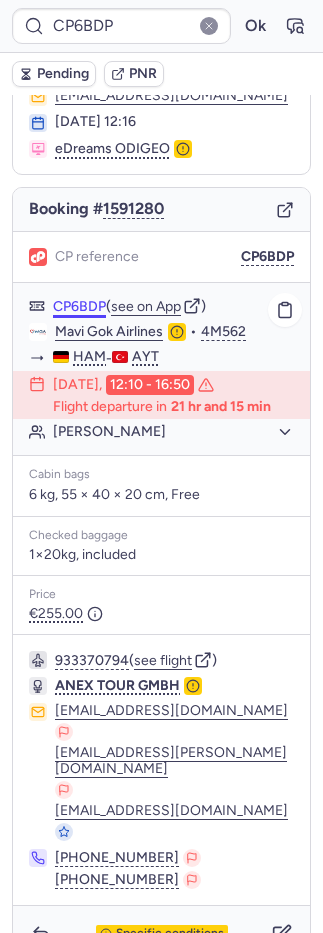click on "CP6BDP" 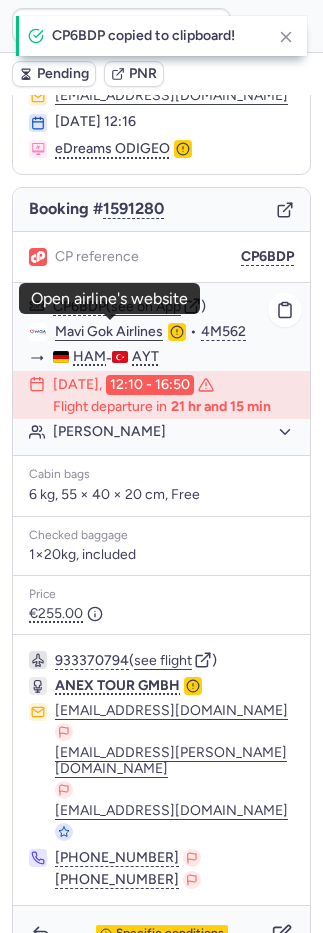 click on "Mavi Gok Airlines" 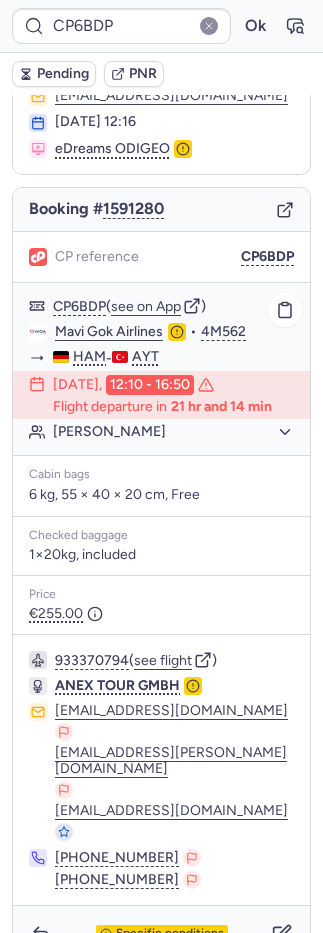 click on "Mavi Gok Airlines" 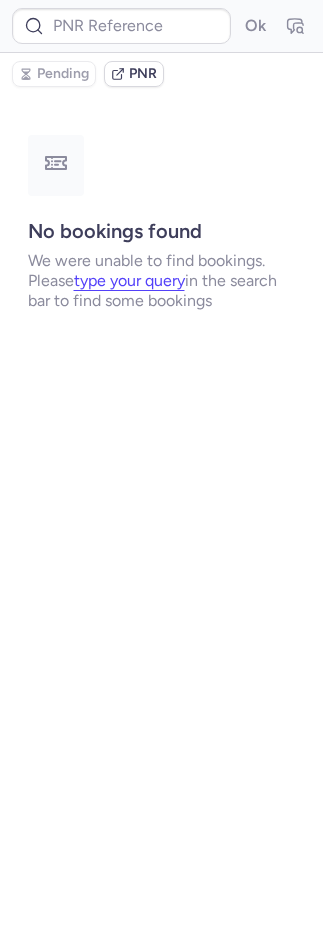 scroll, scrollTop: 0, scrollLeft: 0, axis: both 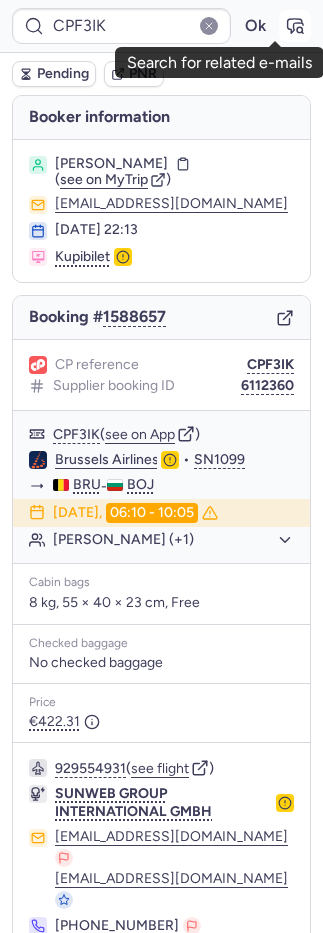 click 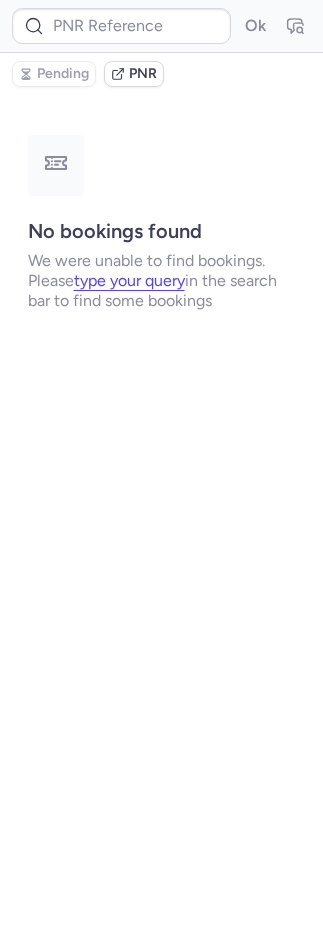 type on "CPF3IK" 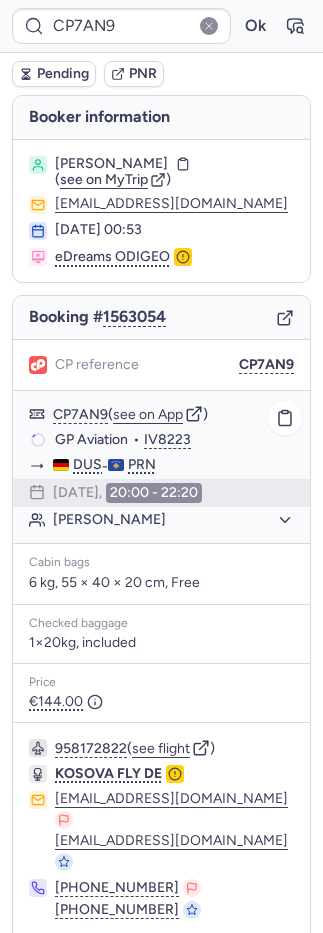 scroll, scrollTop: 0, scrollLeft: 0, axis: both 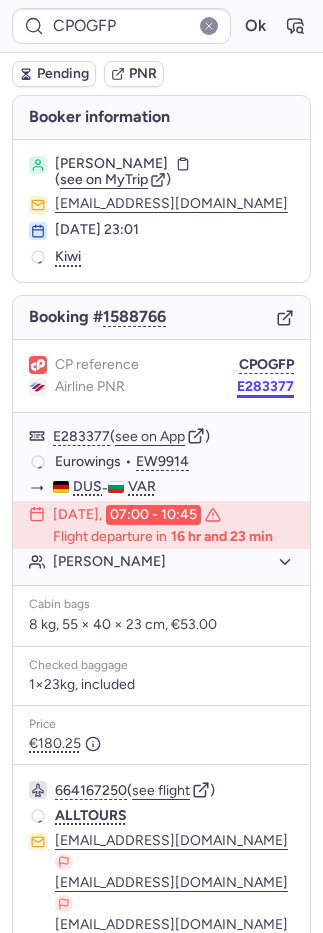 click on "CP reference CPOGFP Airline PNR E283377" at bounding box center (161, 376) 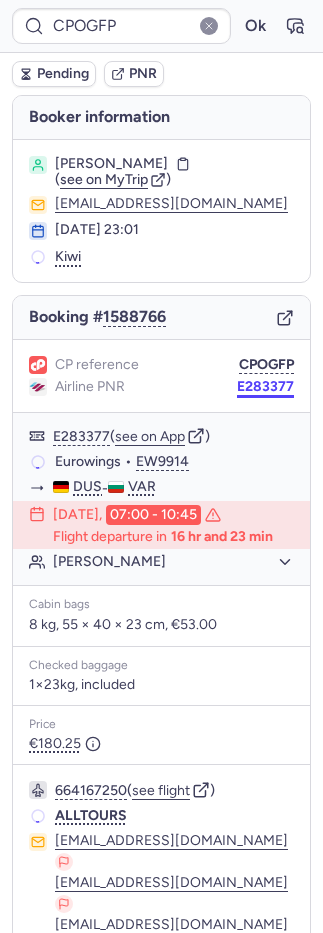 click on "E283377" at bounding box center [265, 387] 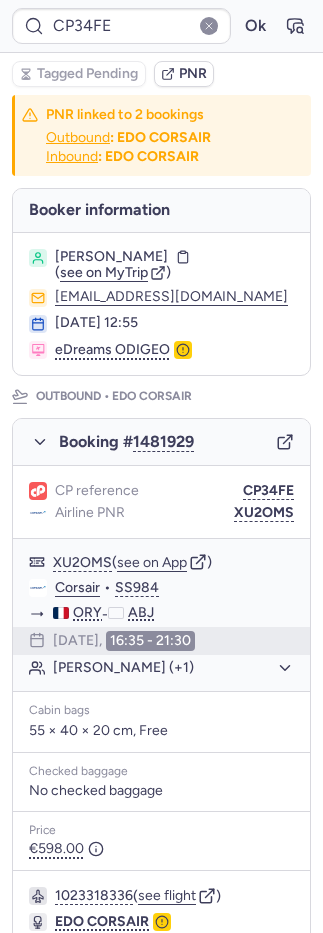 type on "CPUO5S" 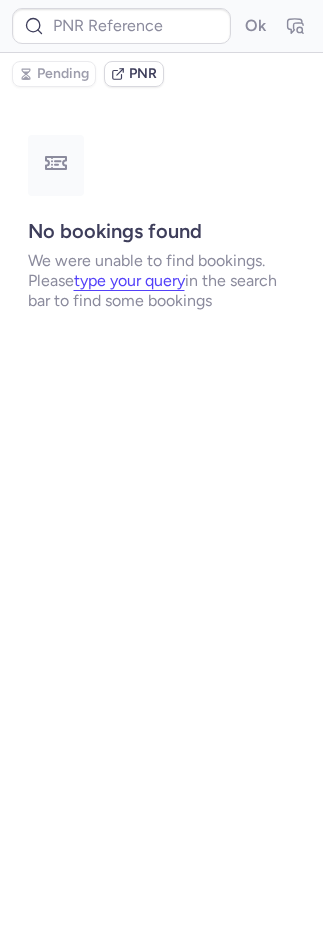 type on "CPCMSY" 